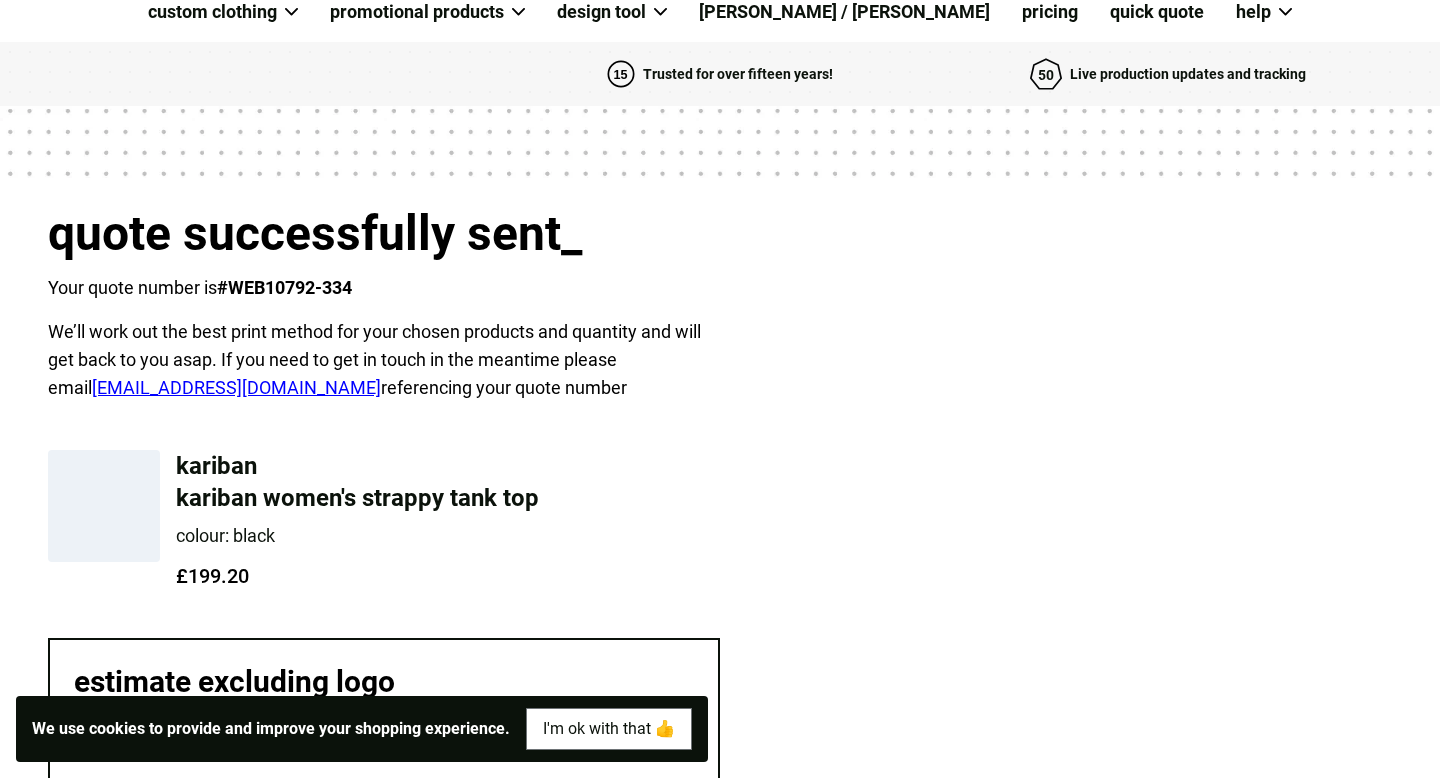 scroll, scrollTop: 106, scrollLeft: 0, axis: vertical 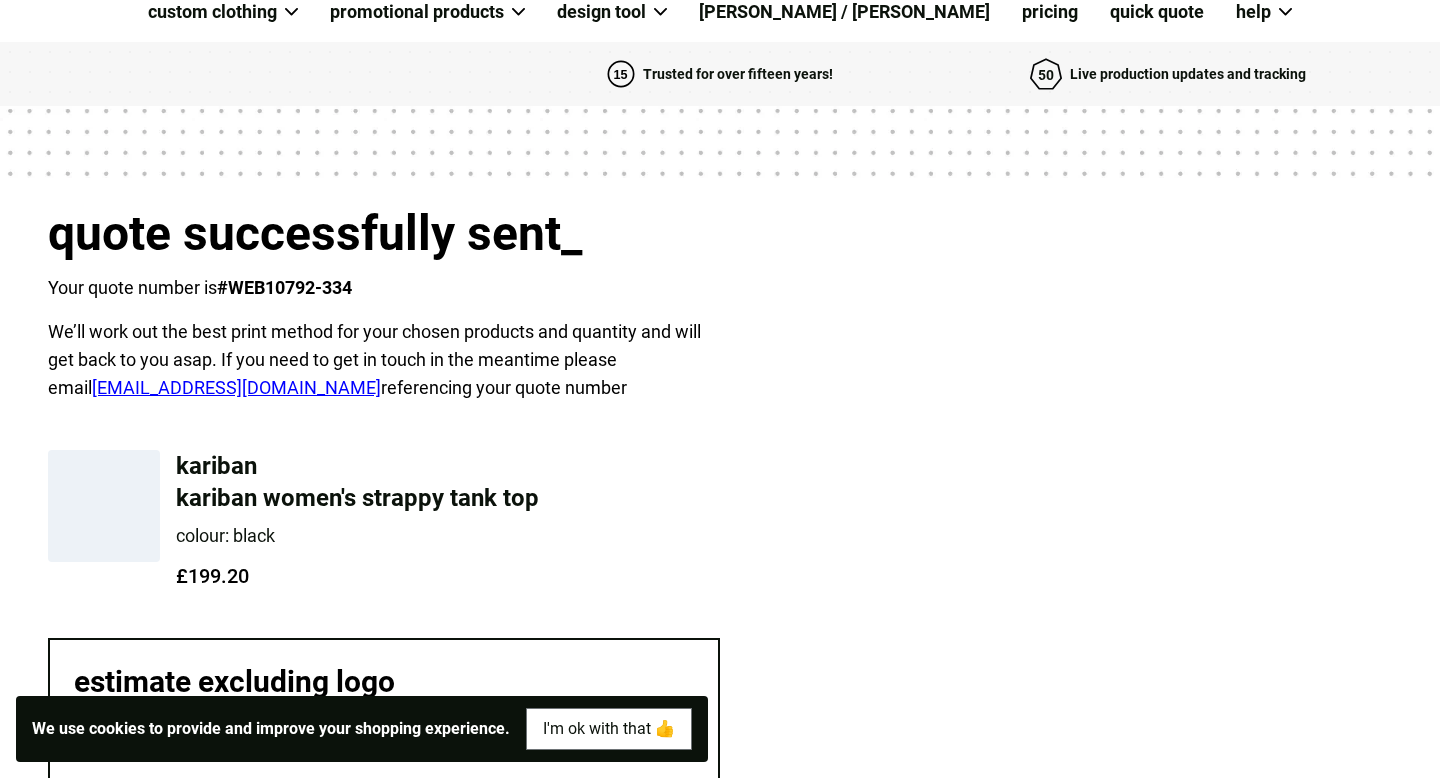 click at bounding box center (104, 506) 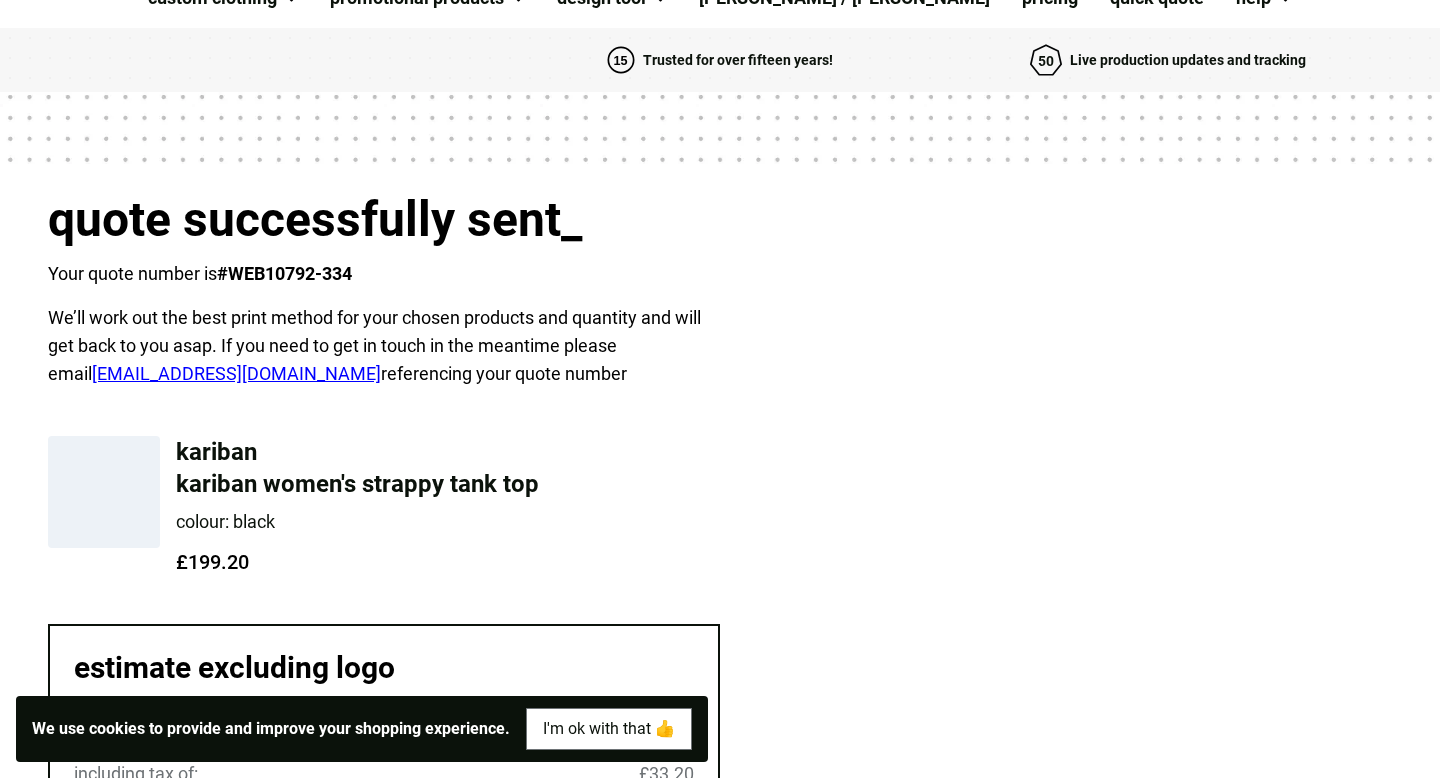 scroll, scrollTop: 0, scrollLeft: 0, axis: both 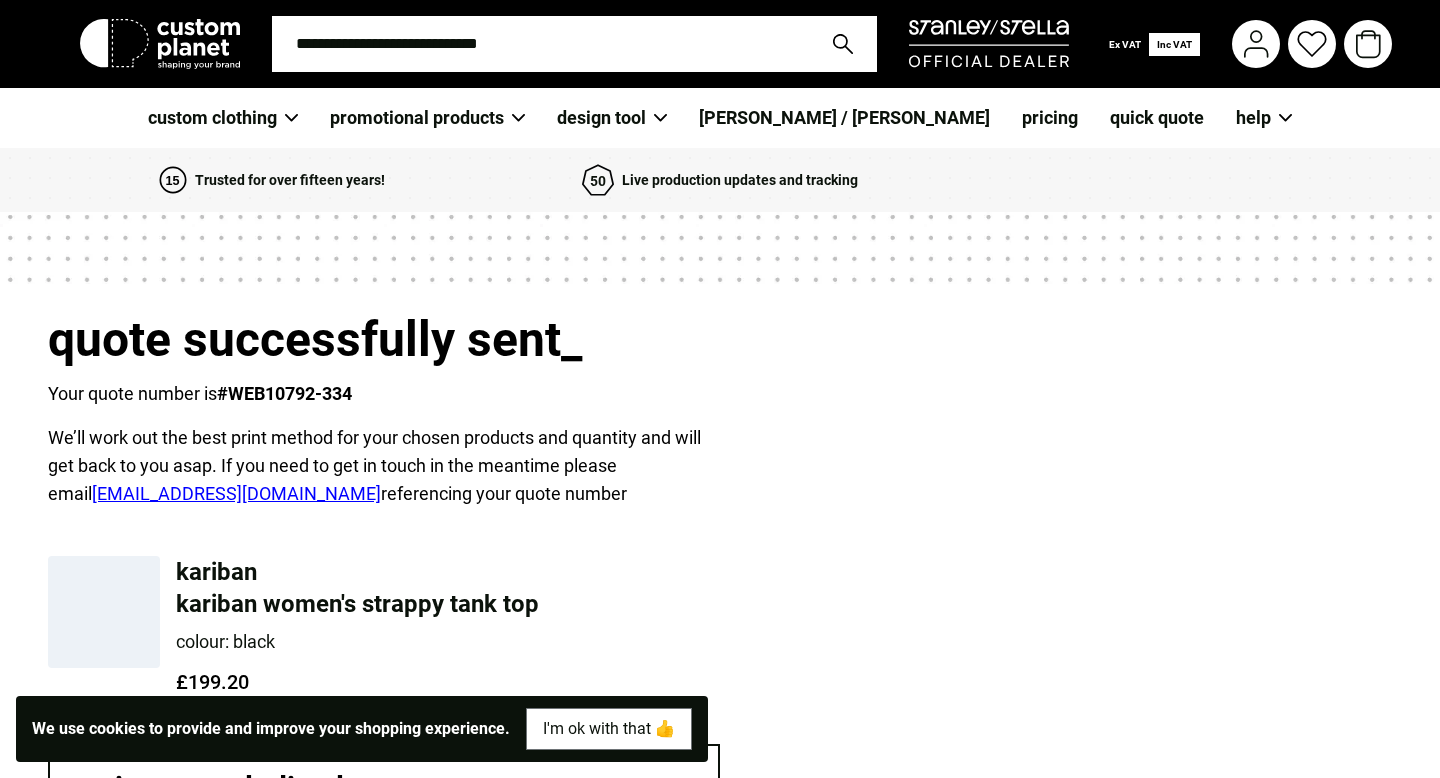 click at bounding box center (104, 612) 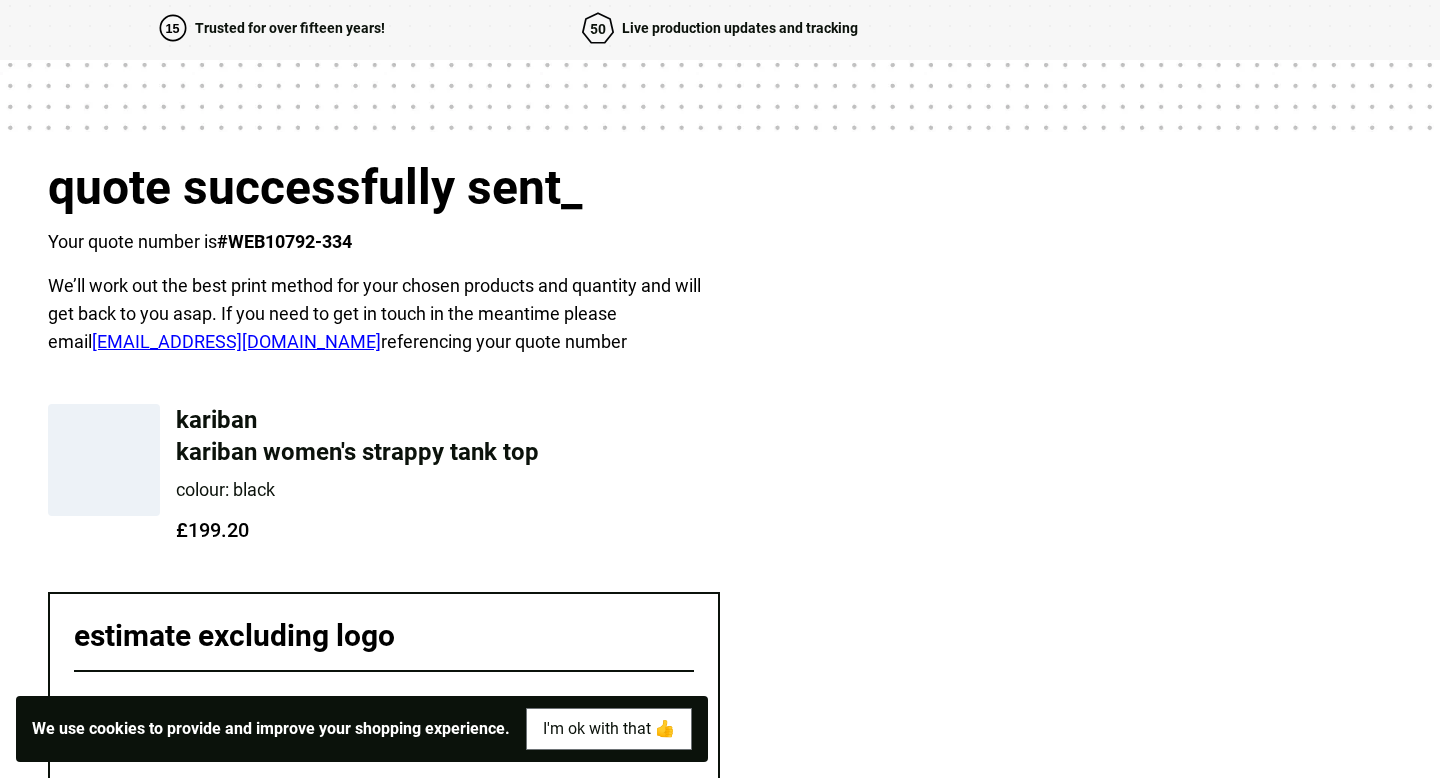 scroll, scrollTop: 0, scrollLeft: 0, axis: both 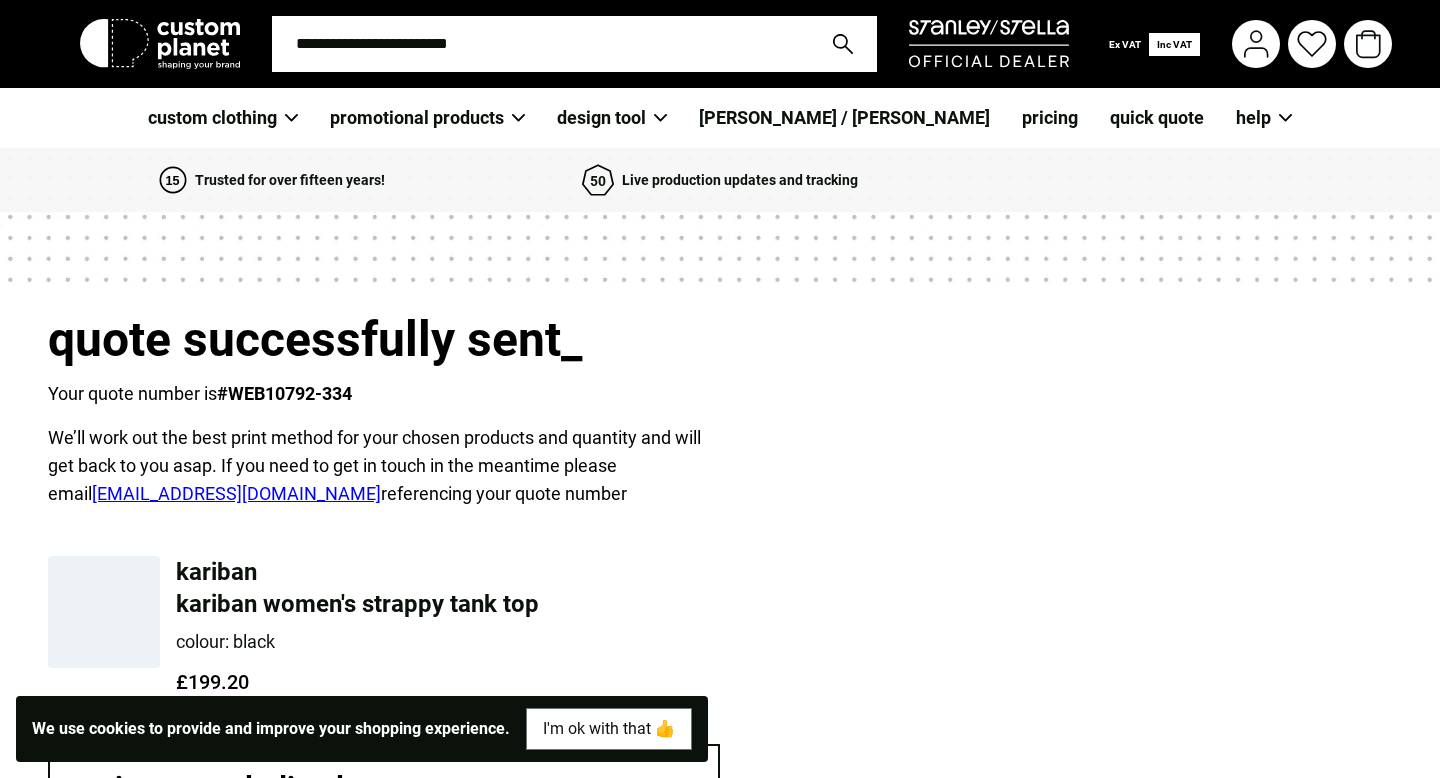 click at bounding box center (540, 44) 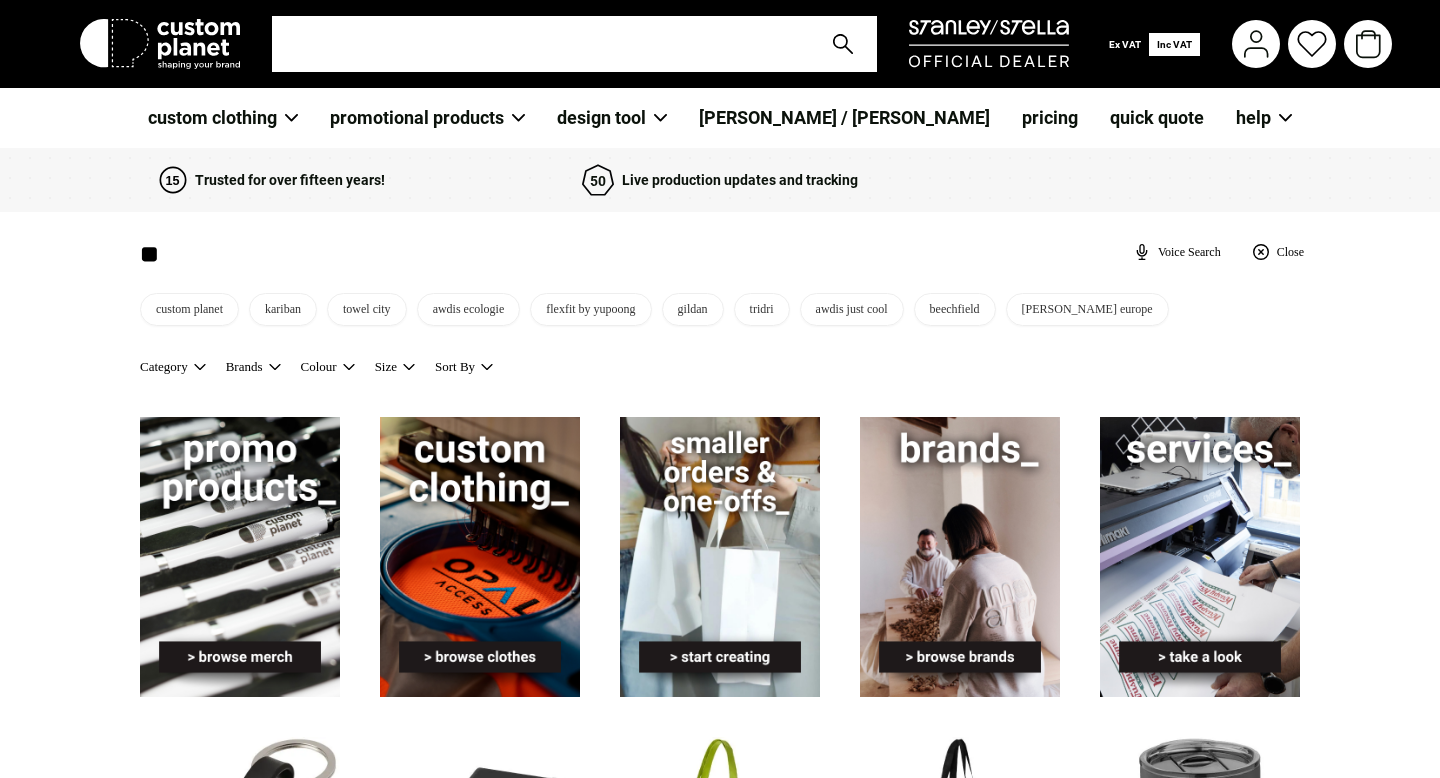 type on "**" 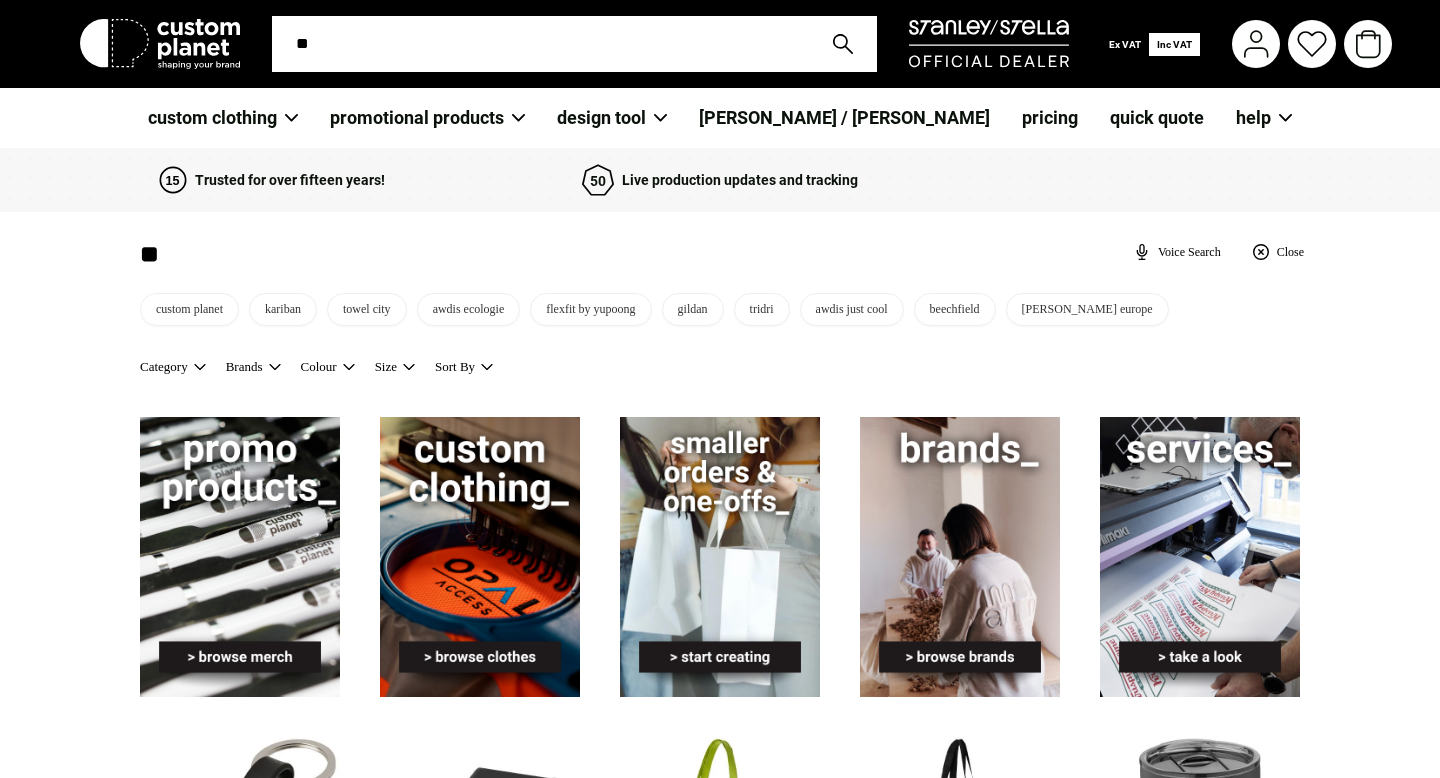 scroll, scrollTop: 0, scrollLeft: 0, axis: both 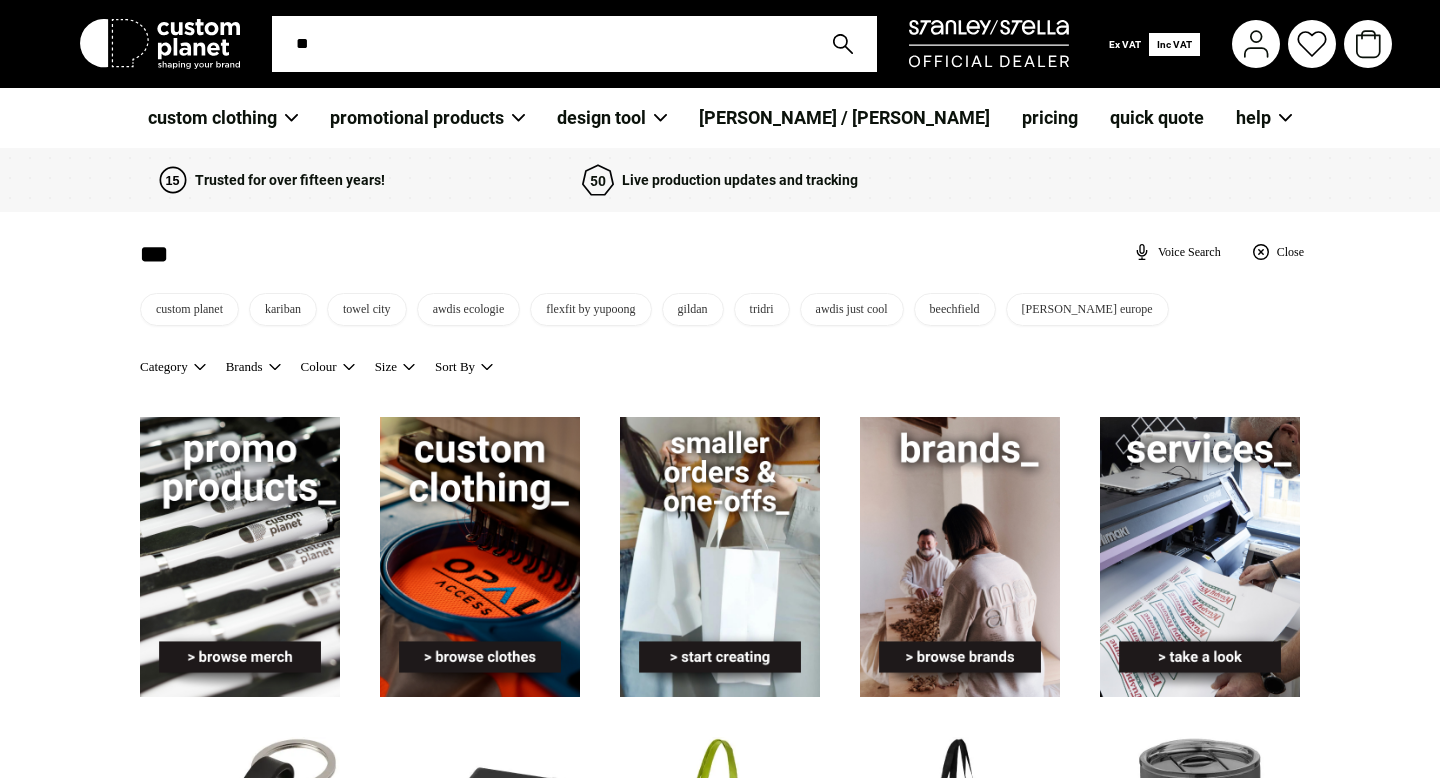 type on "****" 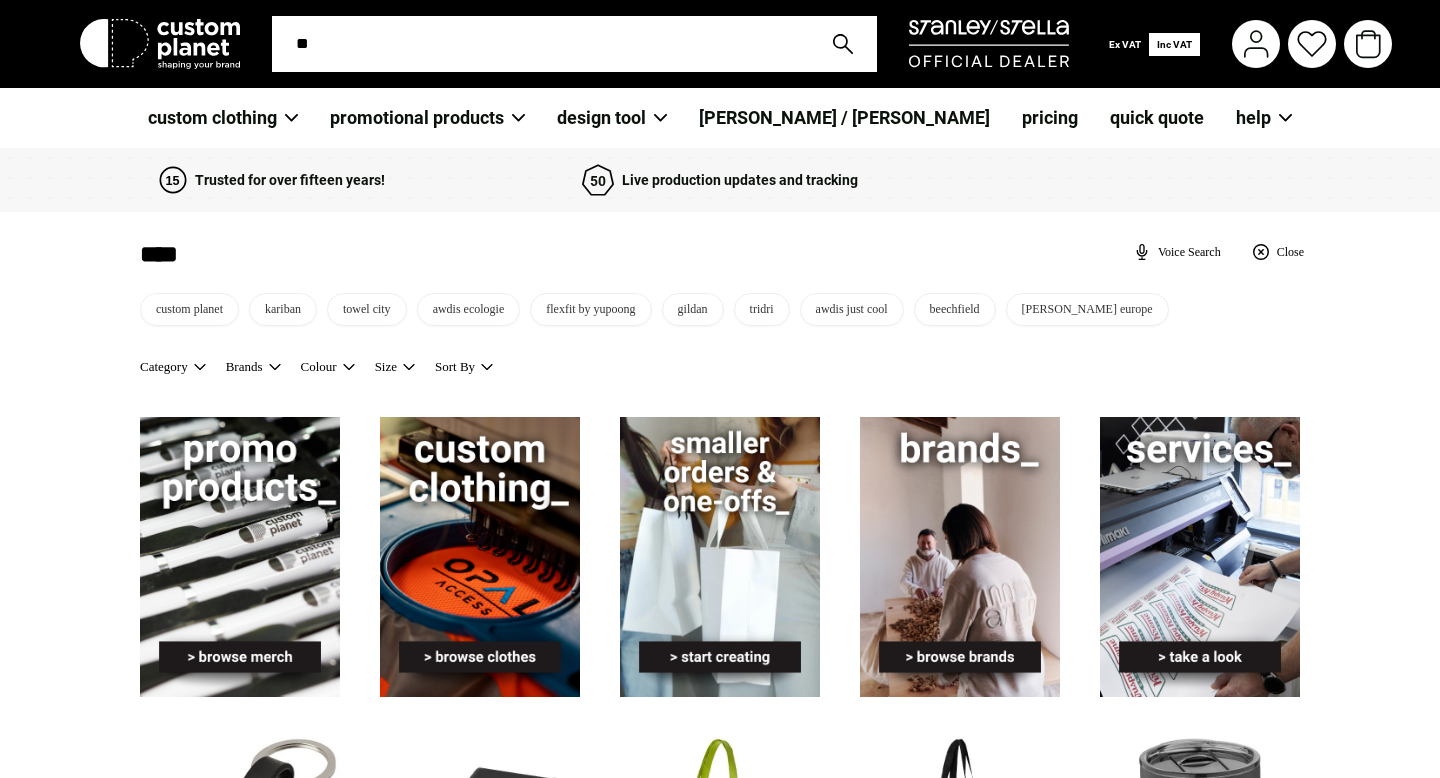 type on "****" 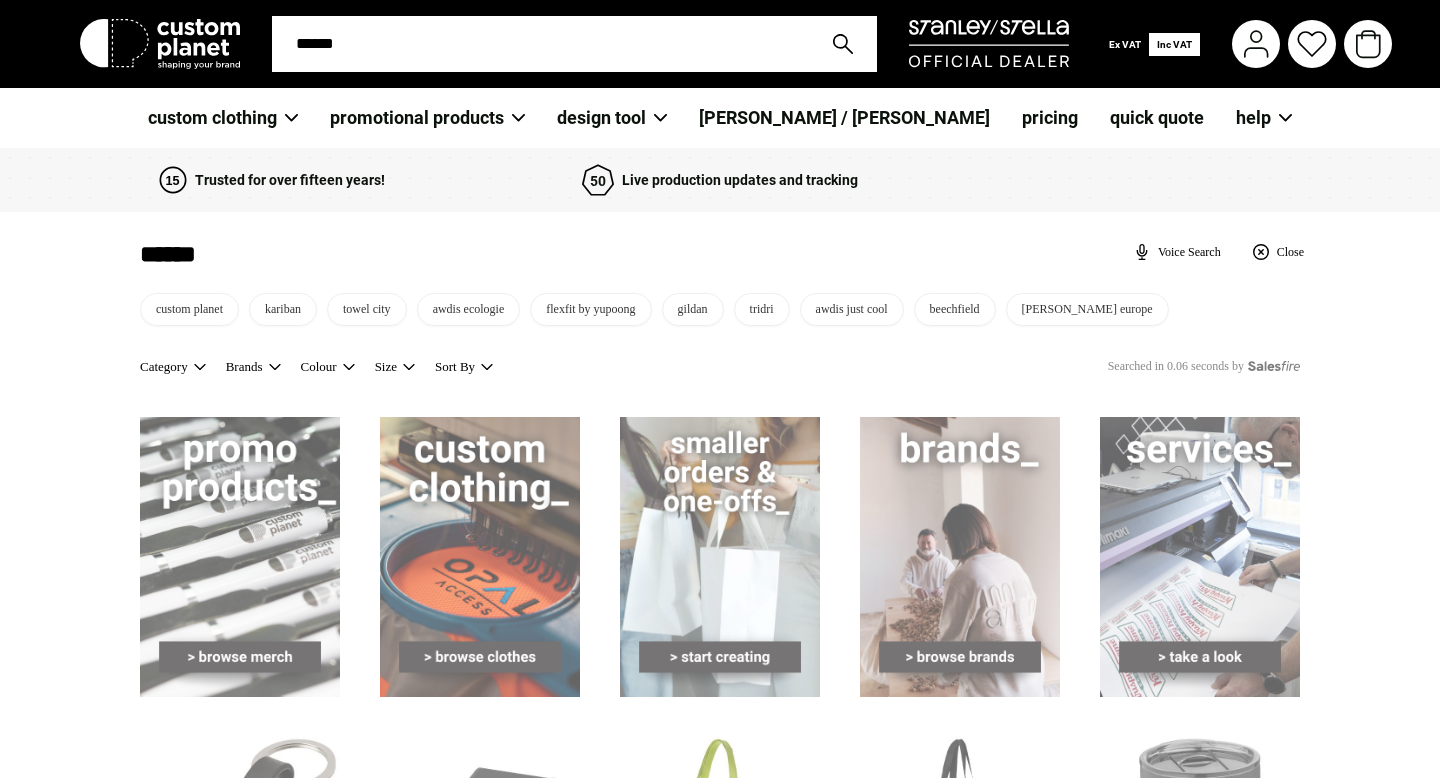type on "*******" 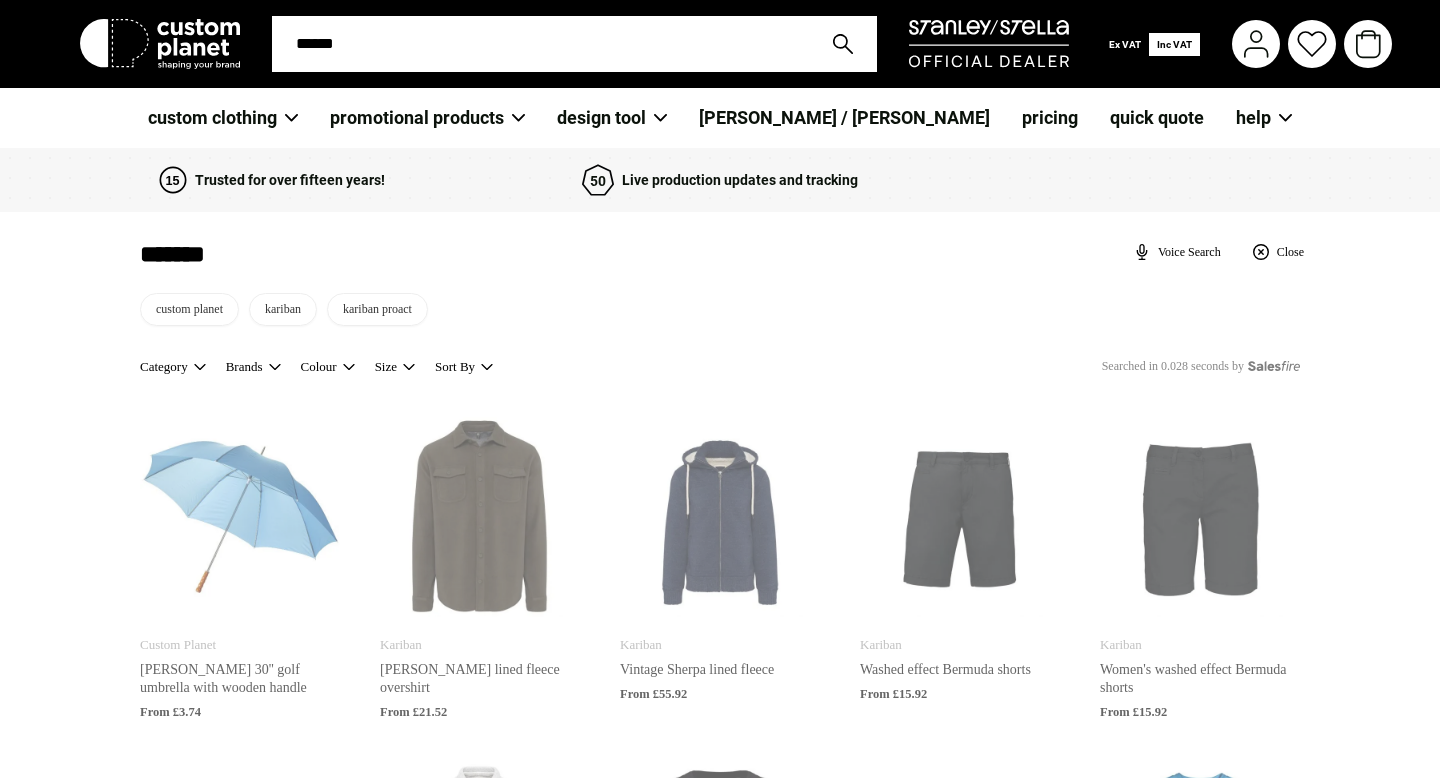 type on "*******" 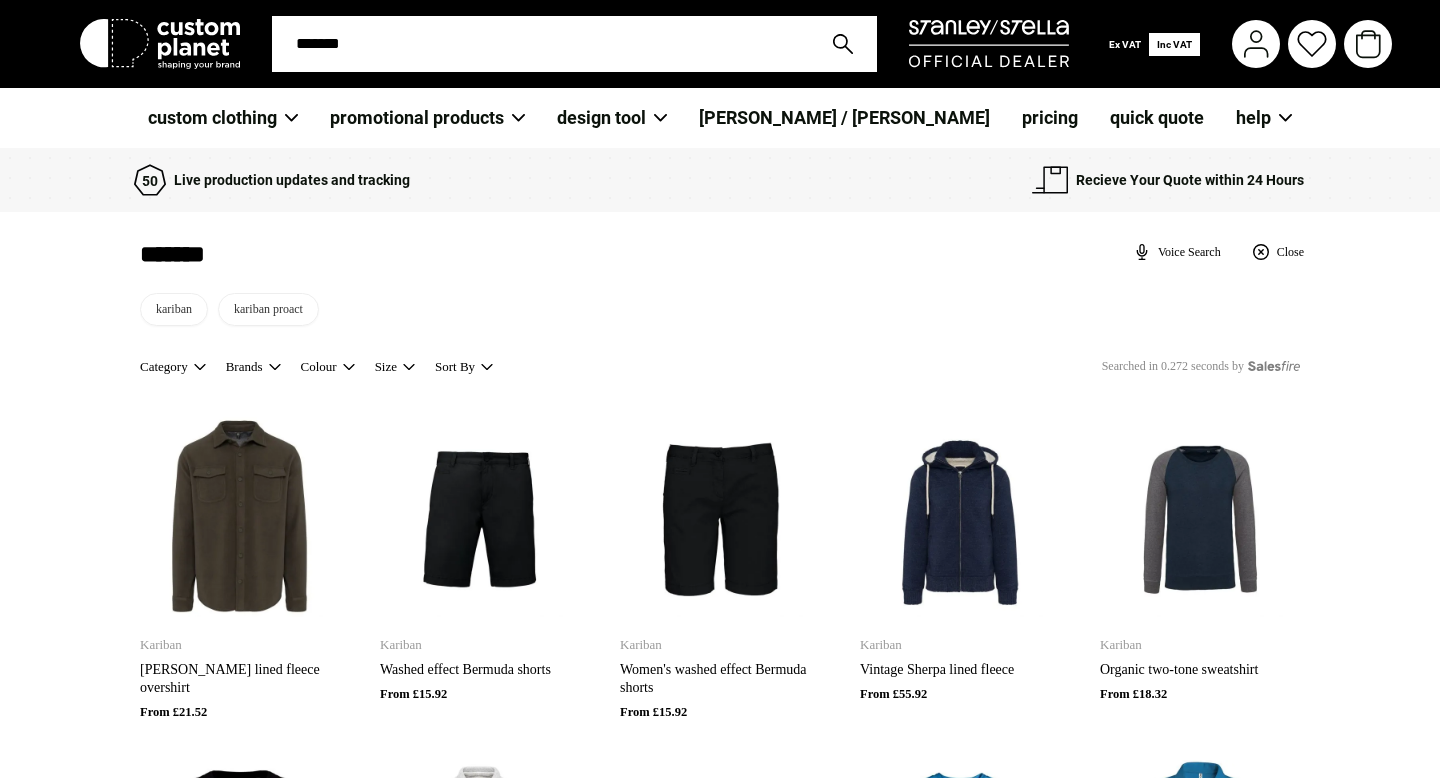 type on "********" 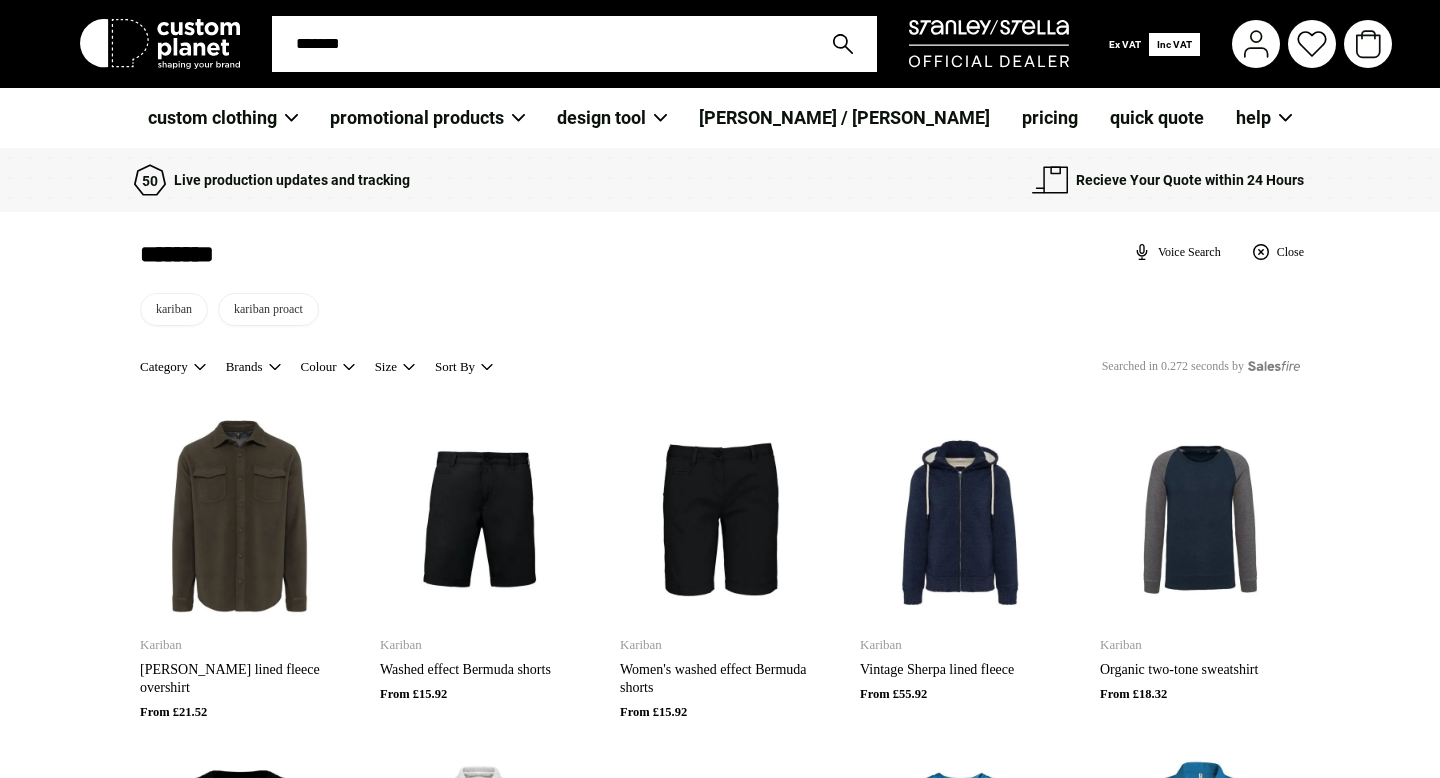 type on "********" 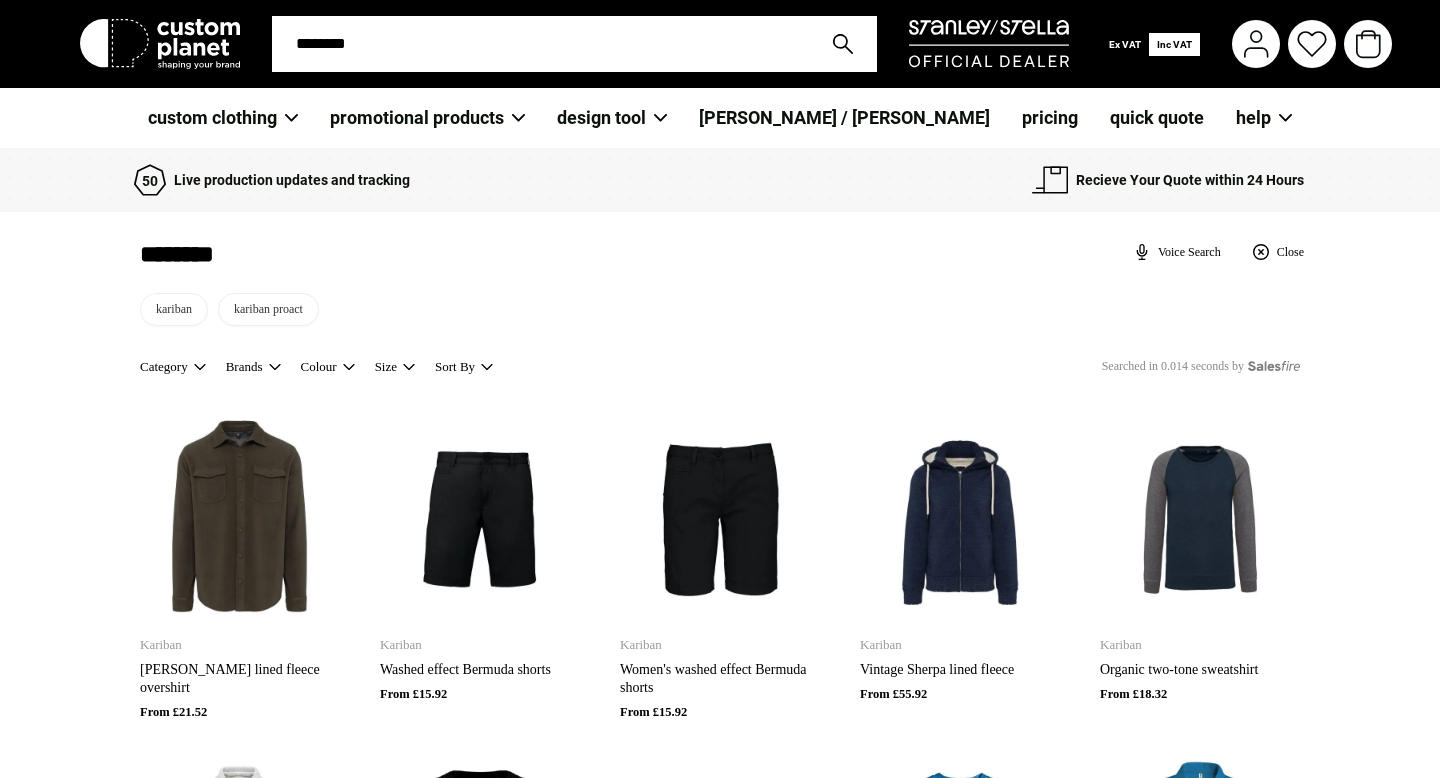 type on "*******" 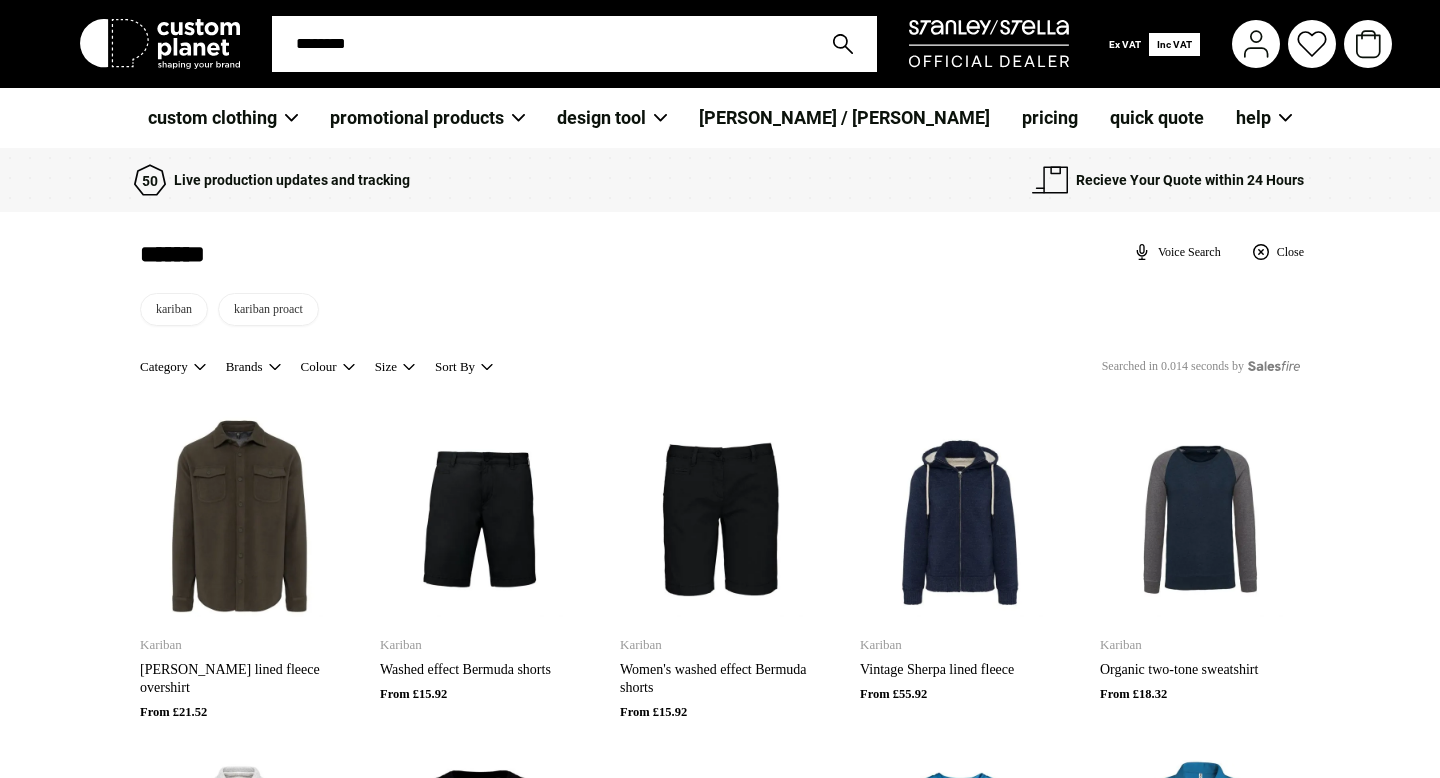 type on "*******" 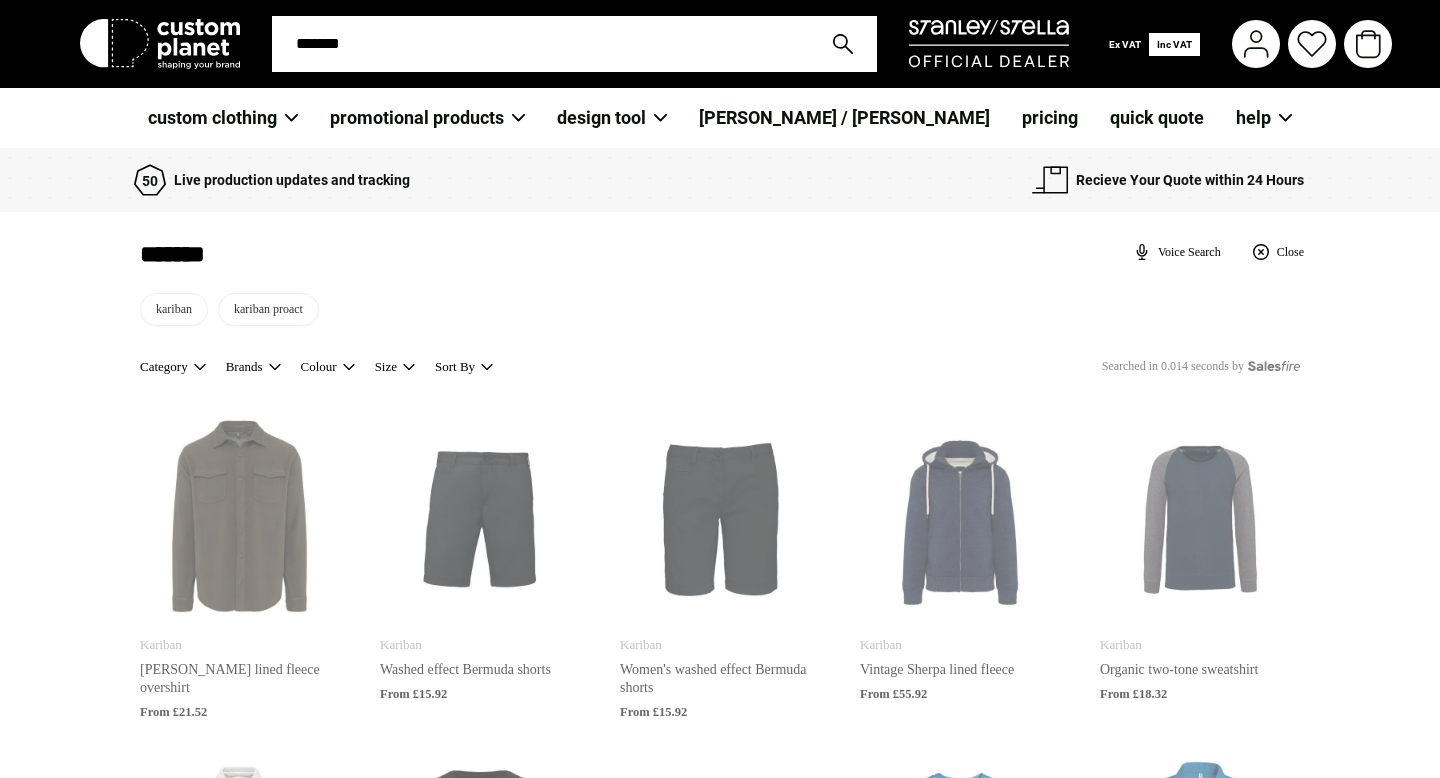 type on "*******" 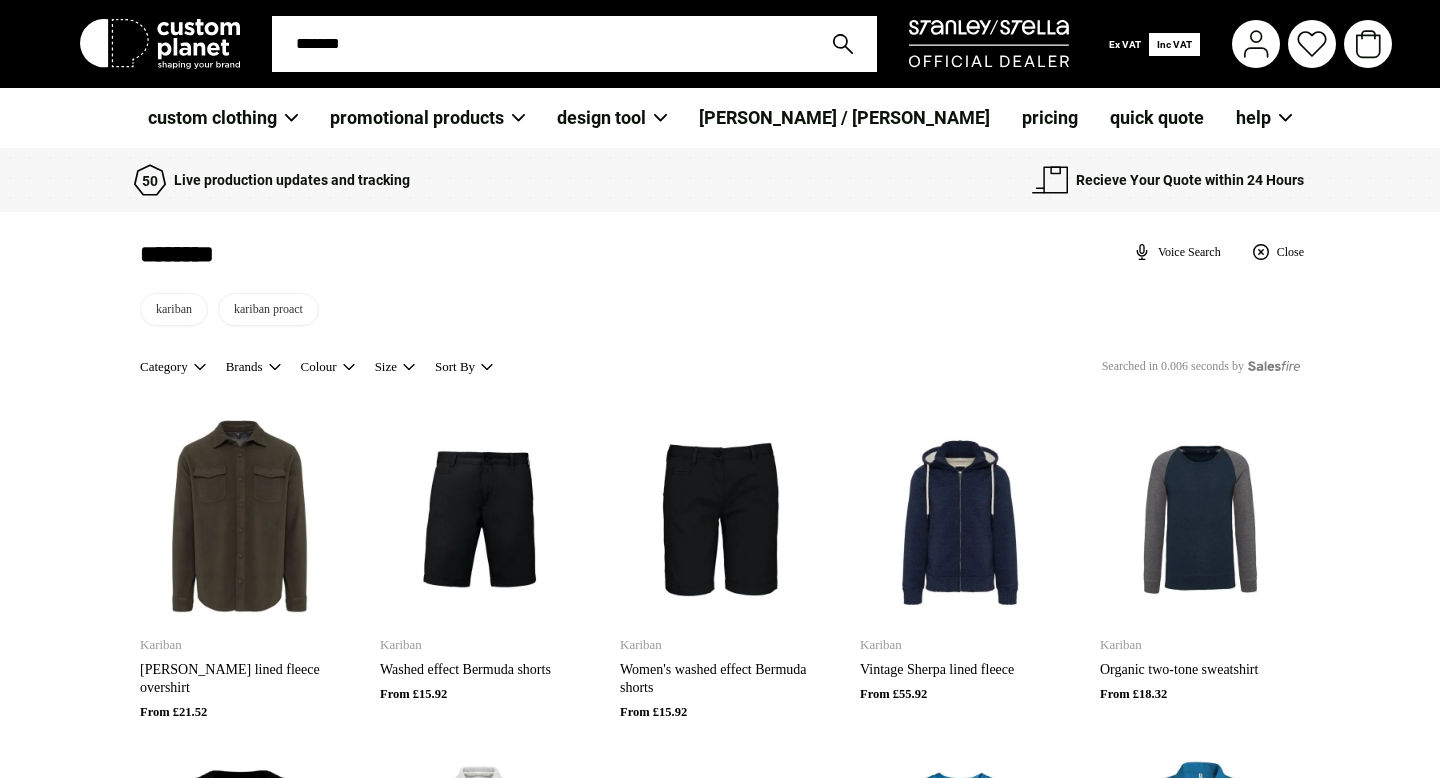 type on "*******" 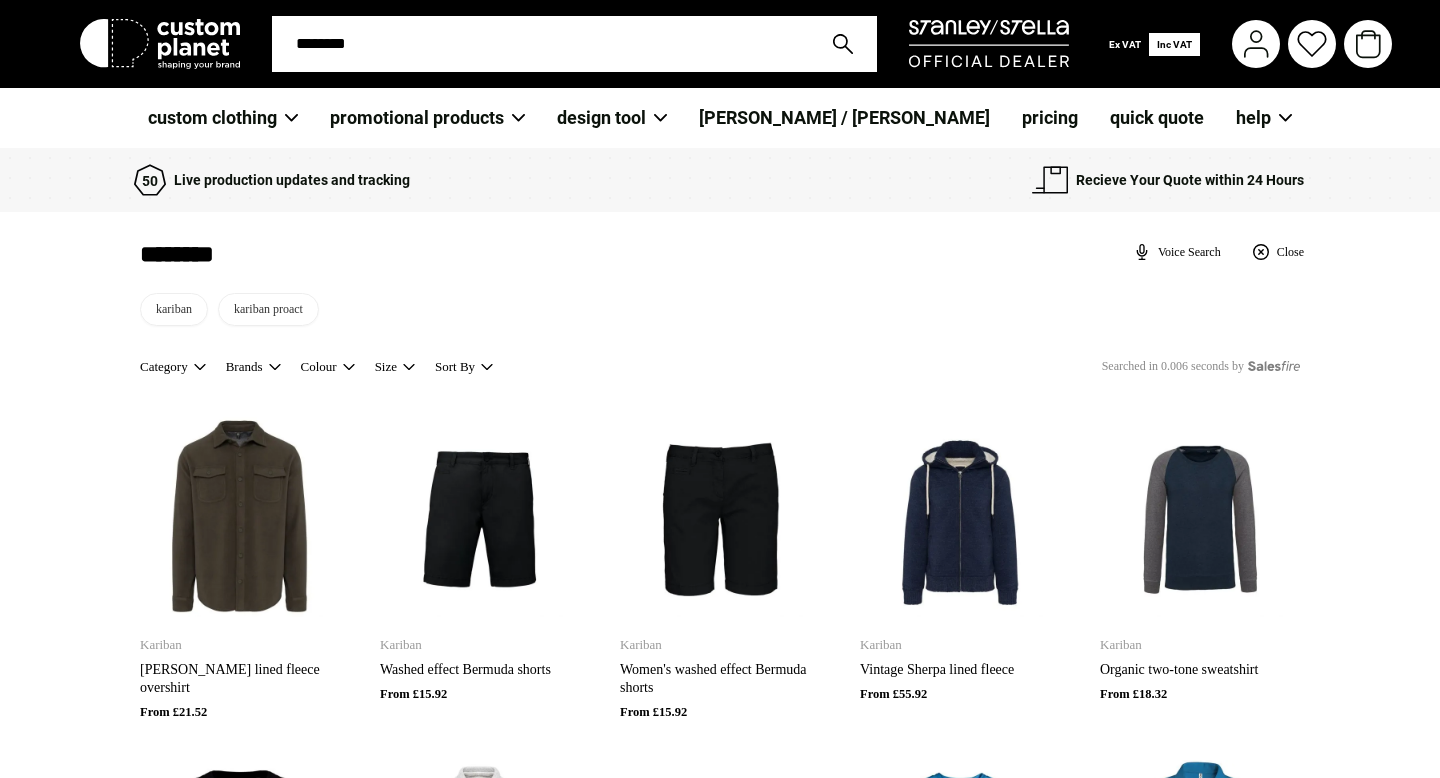 type on "*********" 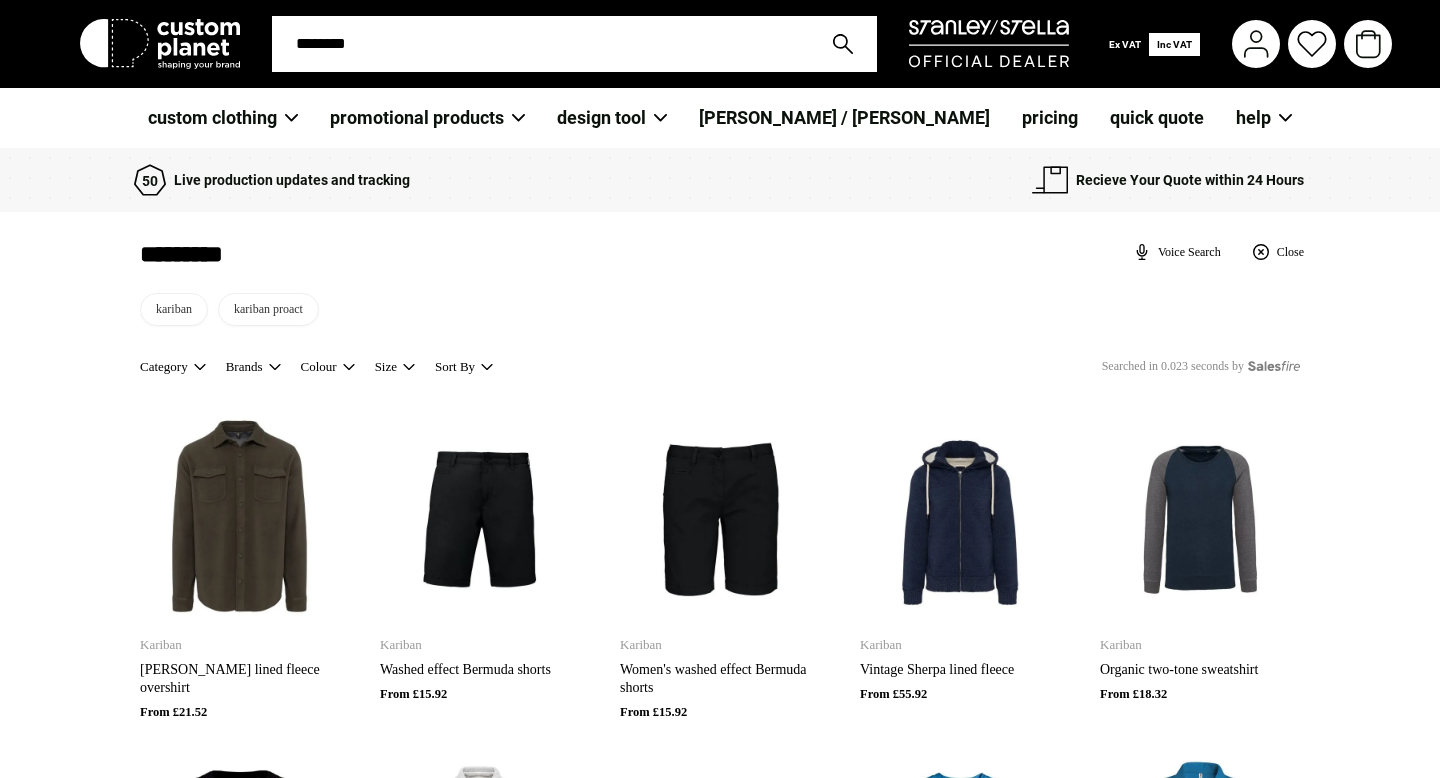 type on "*********" 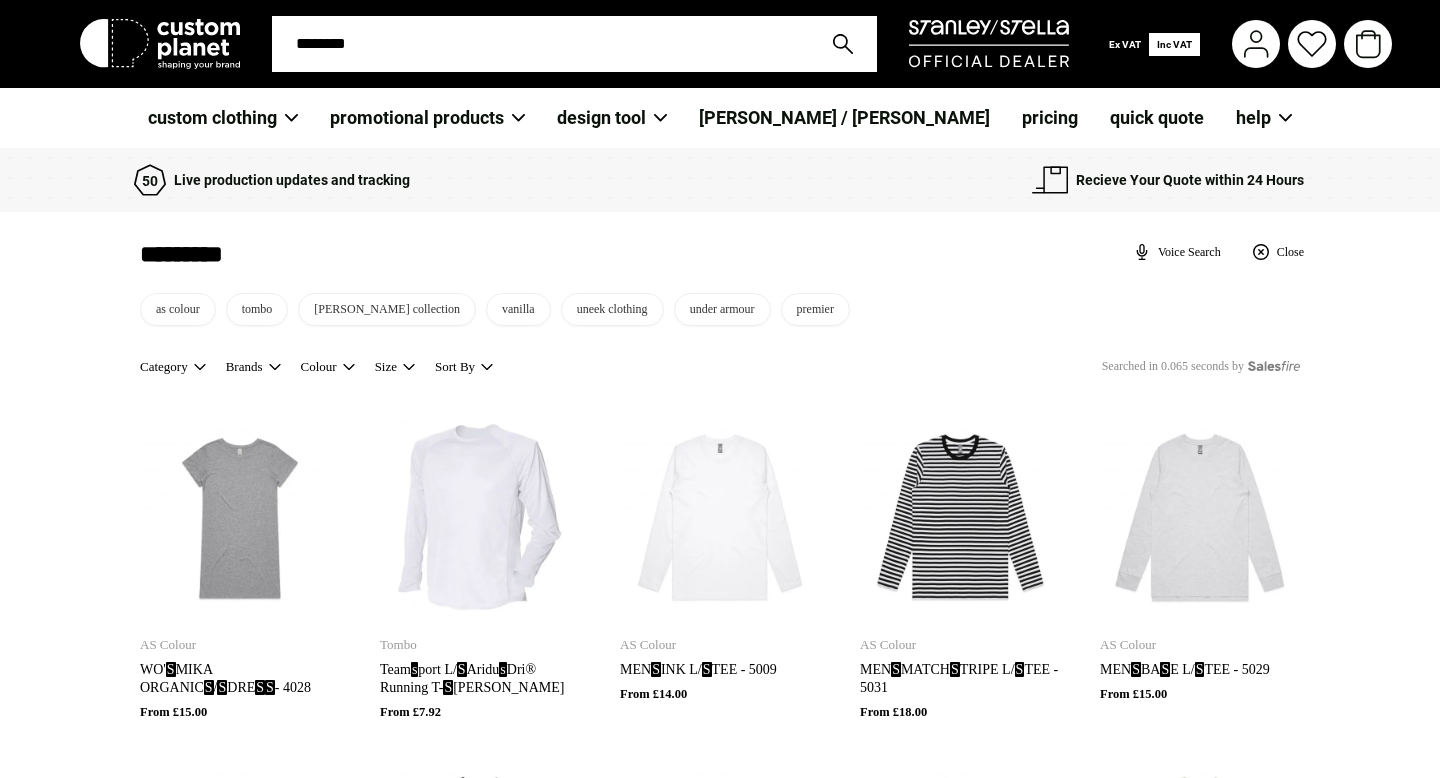 type on "**********" 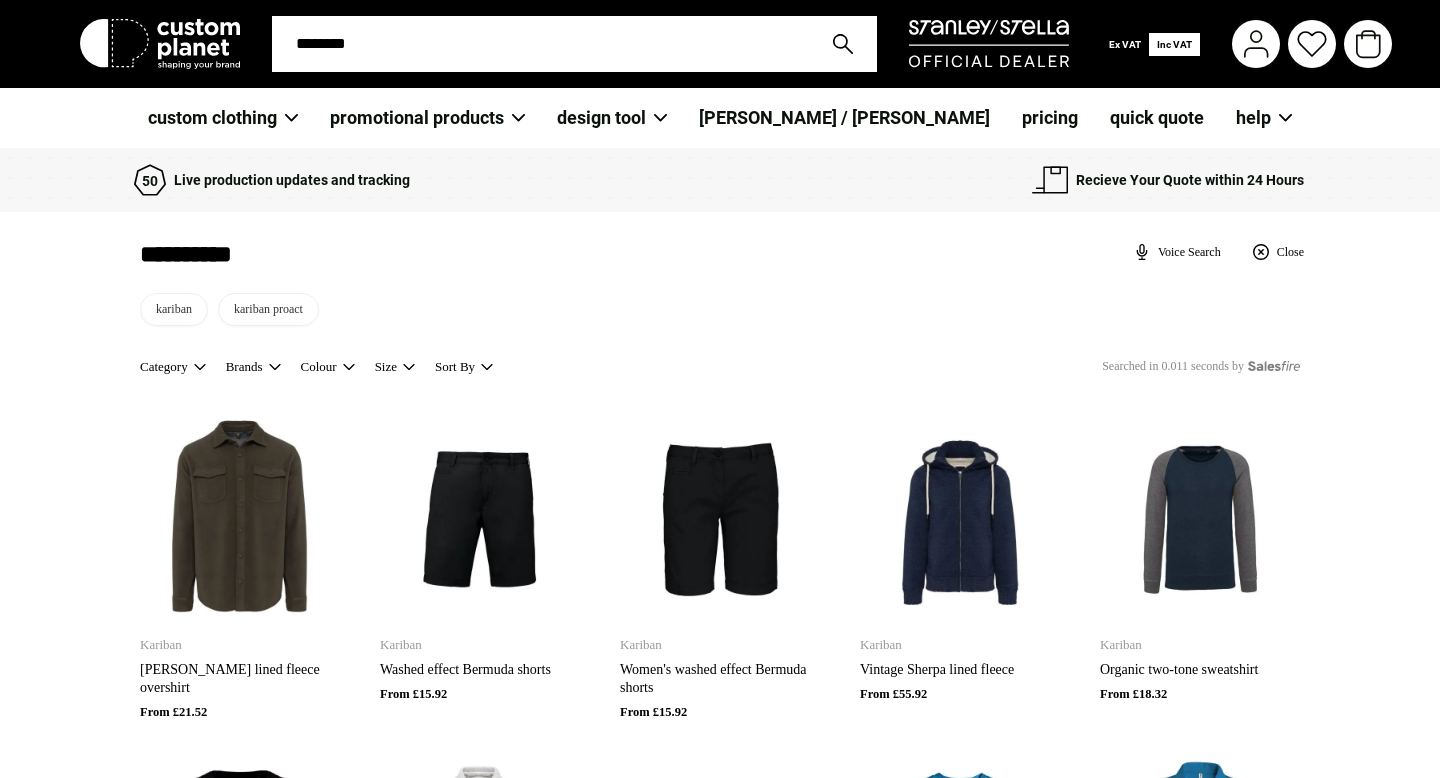 type on "**********" 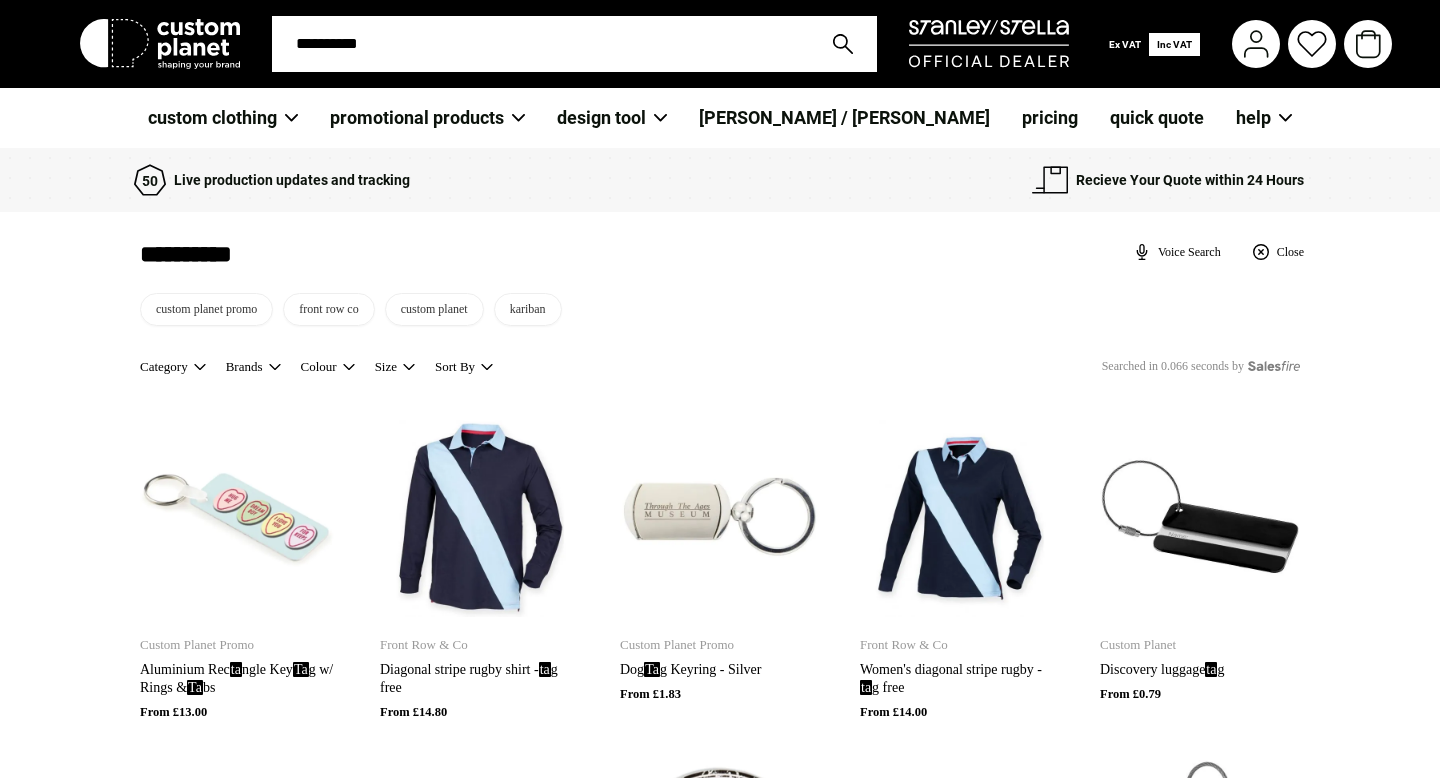 type on "*********" 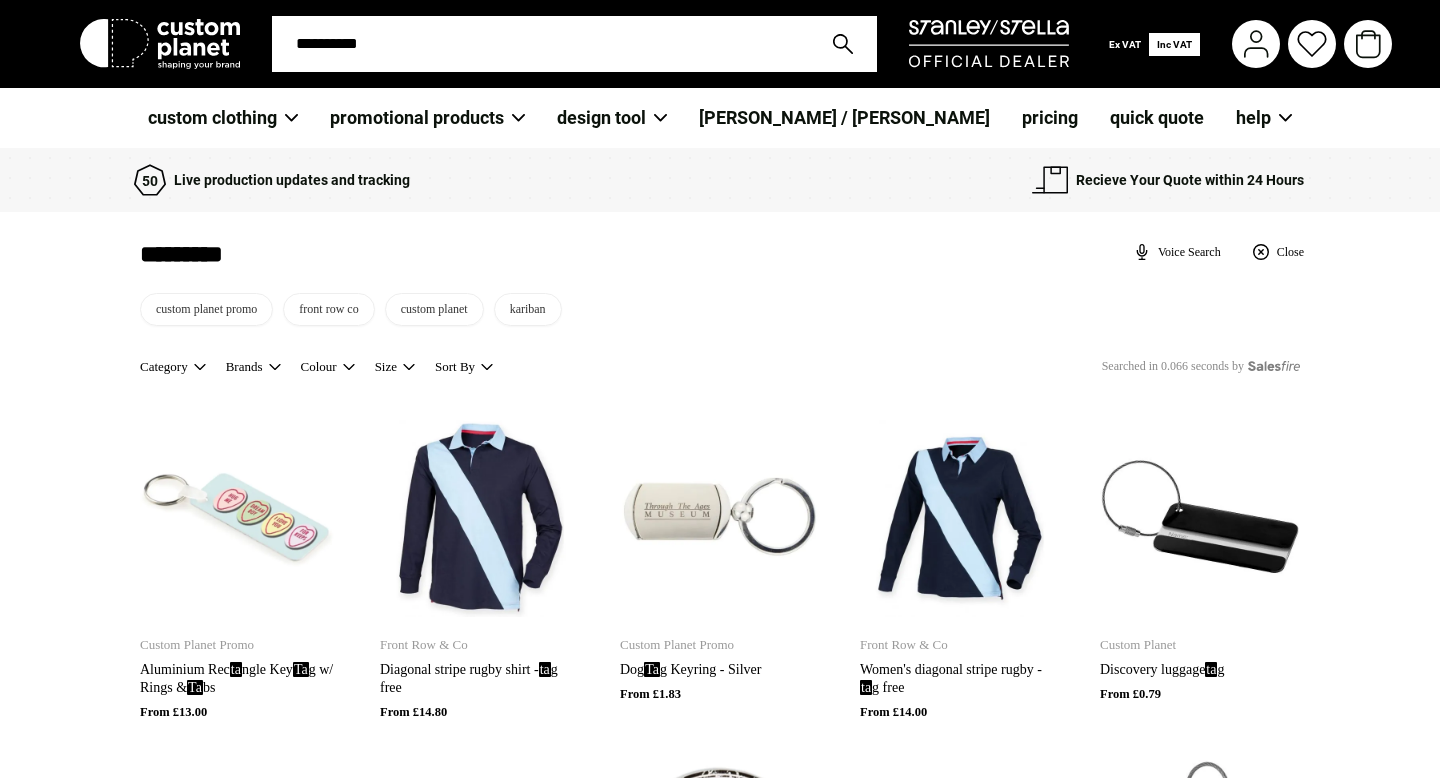 type on "*********" 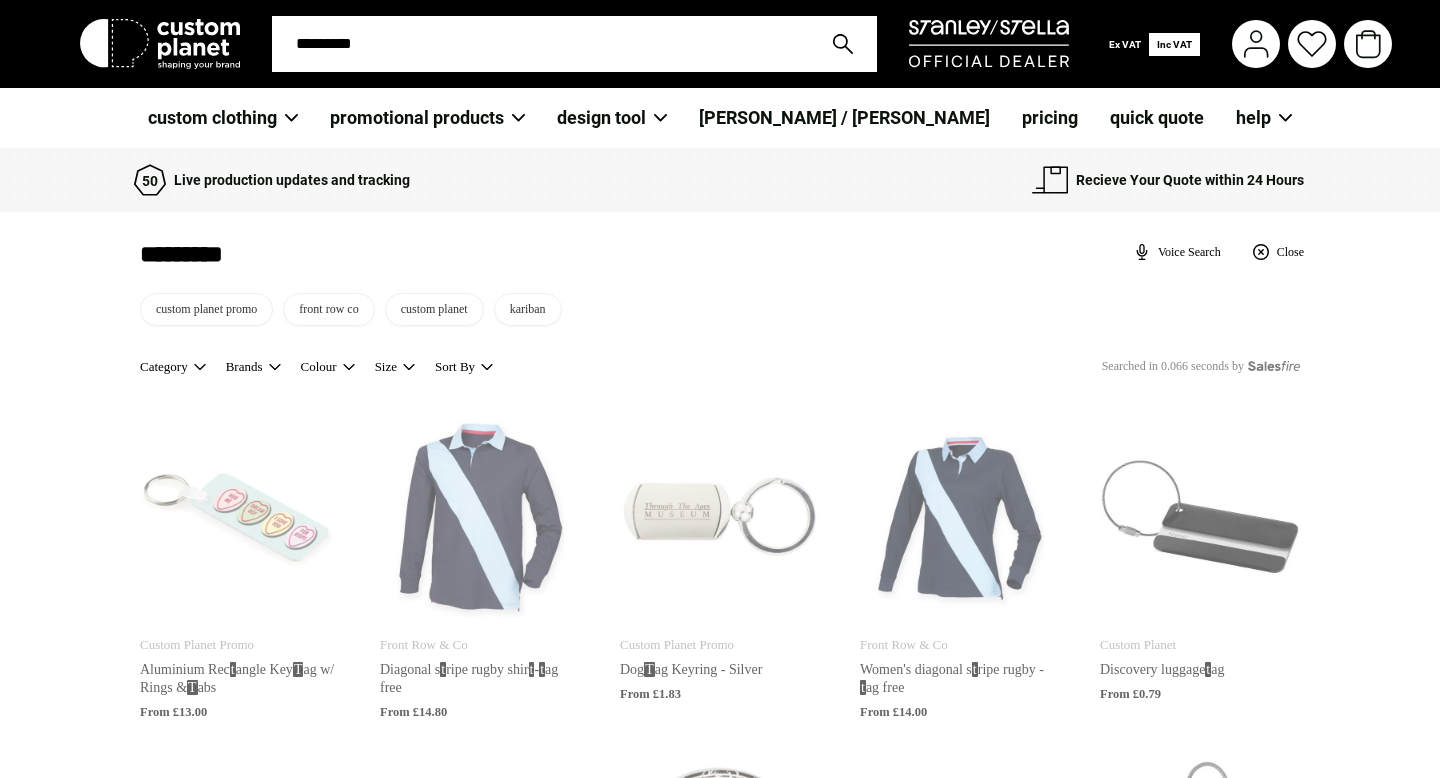 type on "*******" 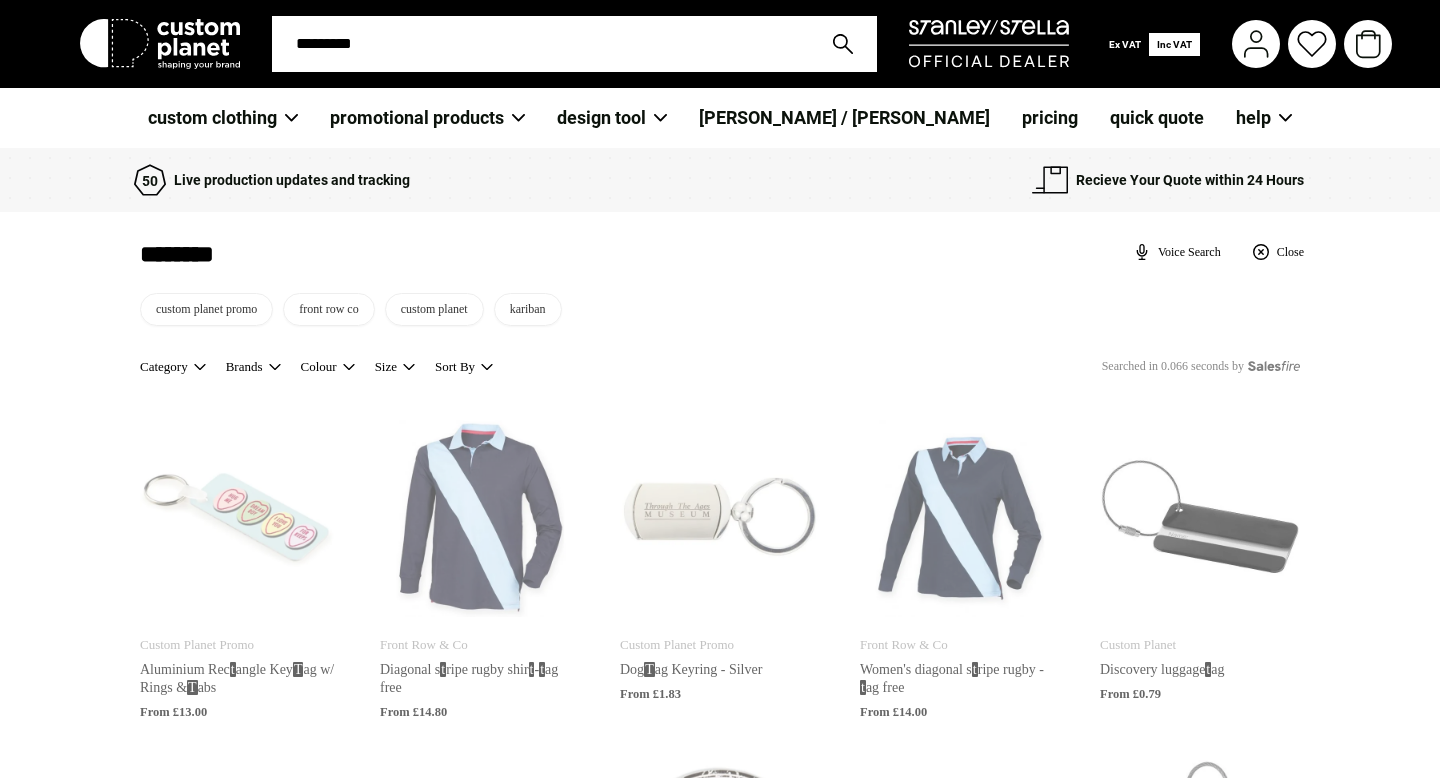 type on "*******" 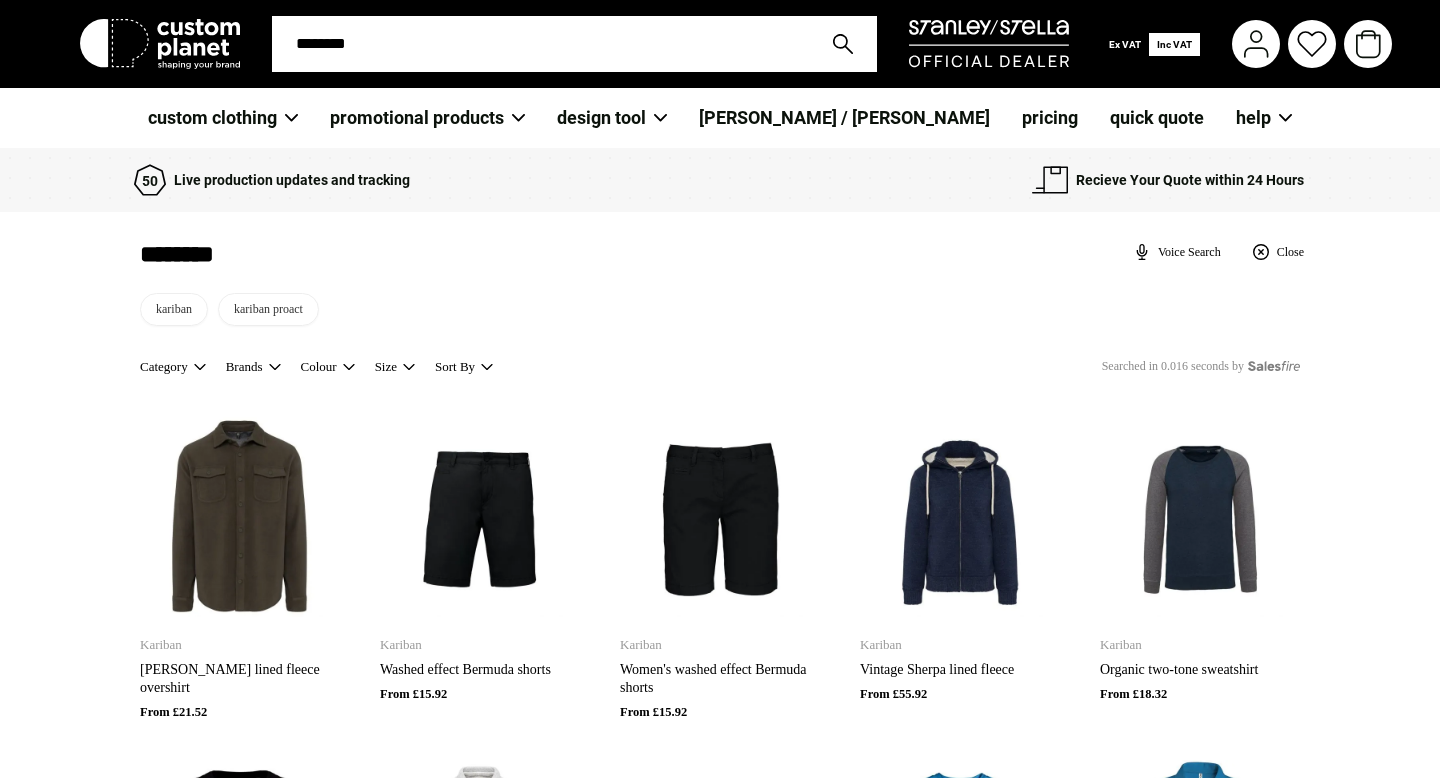 type on "*********" 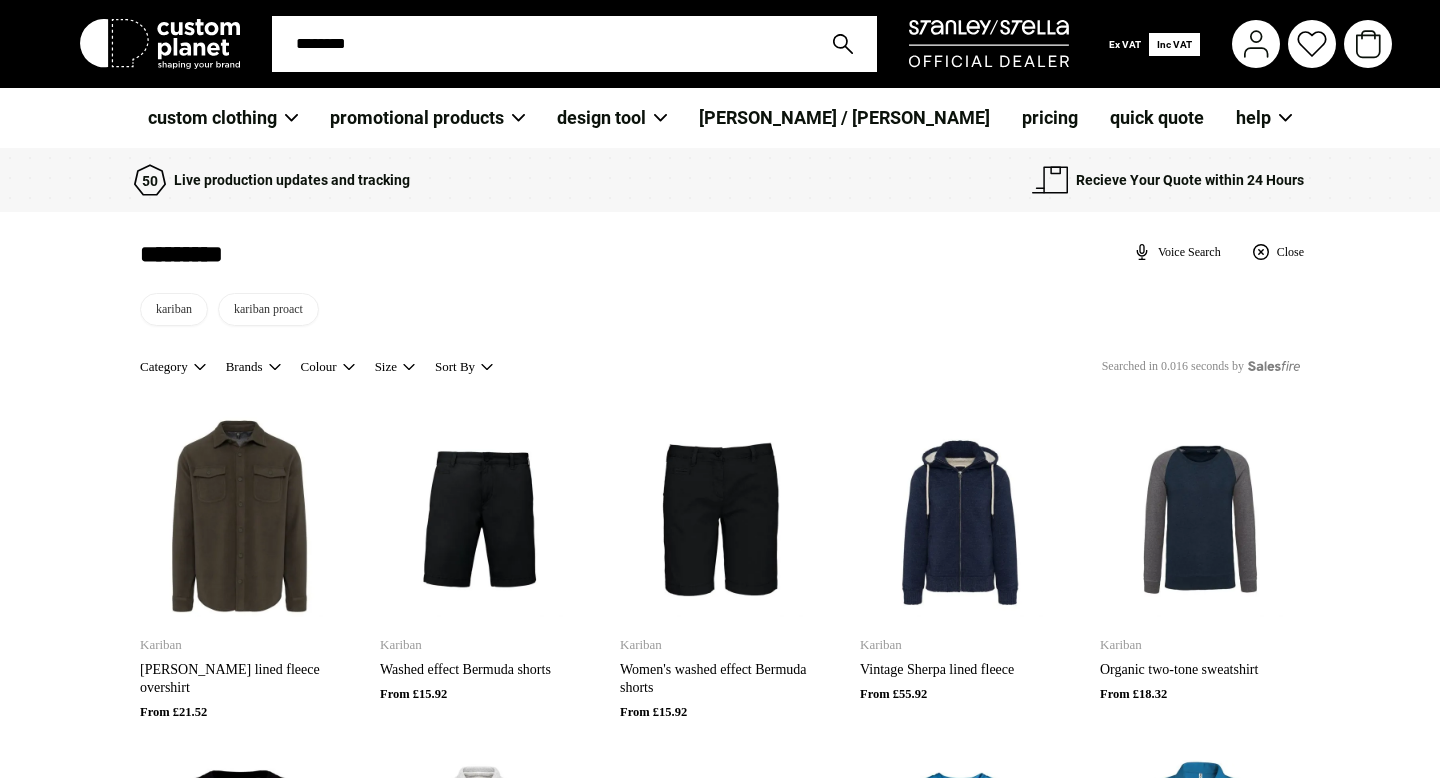 type on "*********" 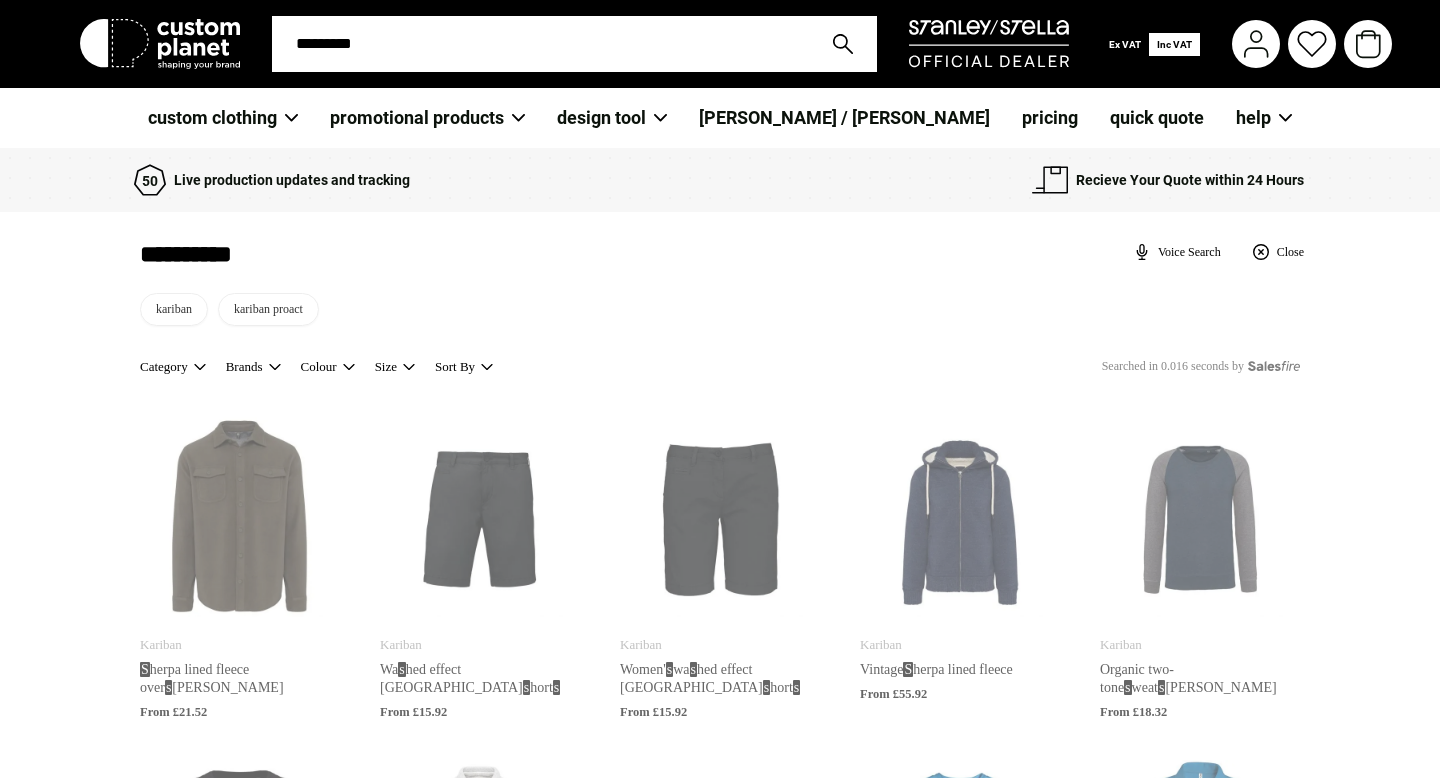 type on "**********" 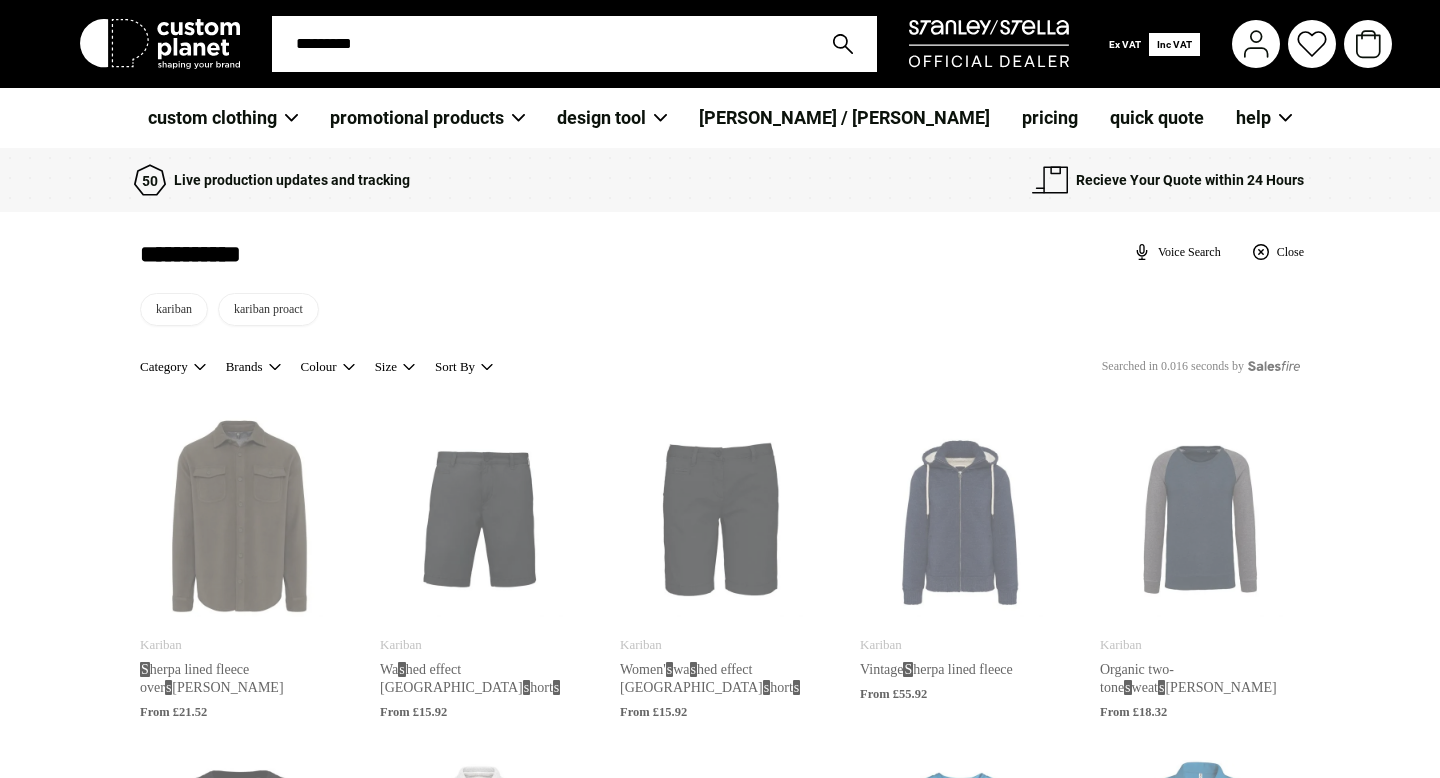 type on "**********" 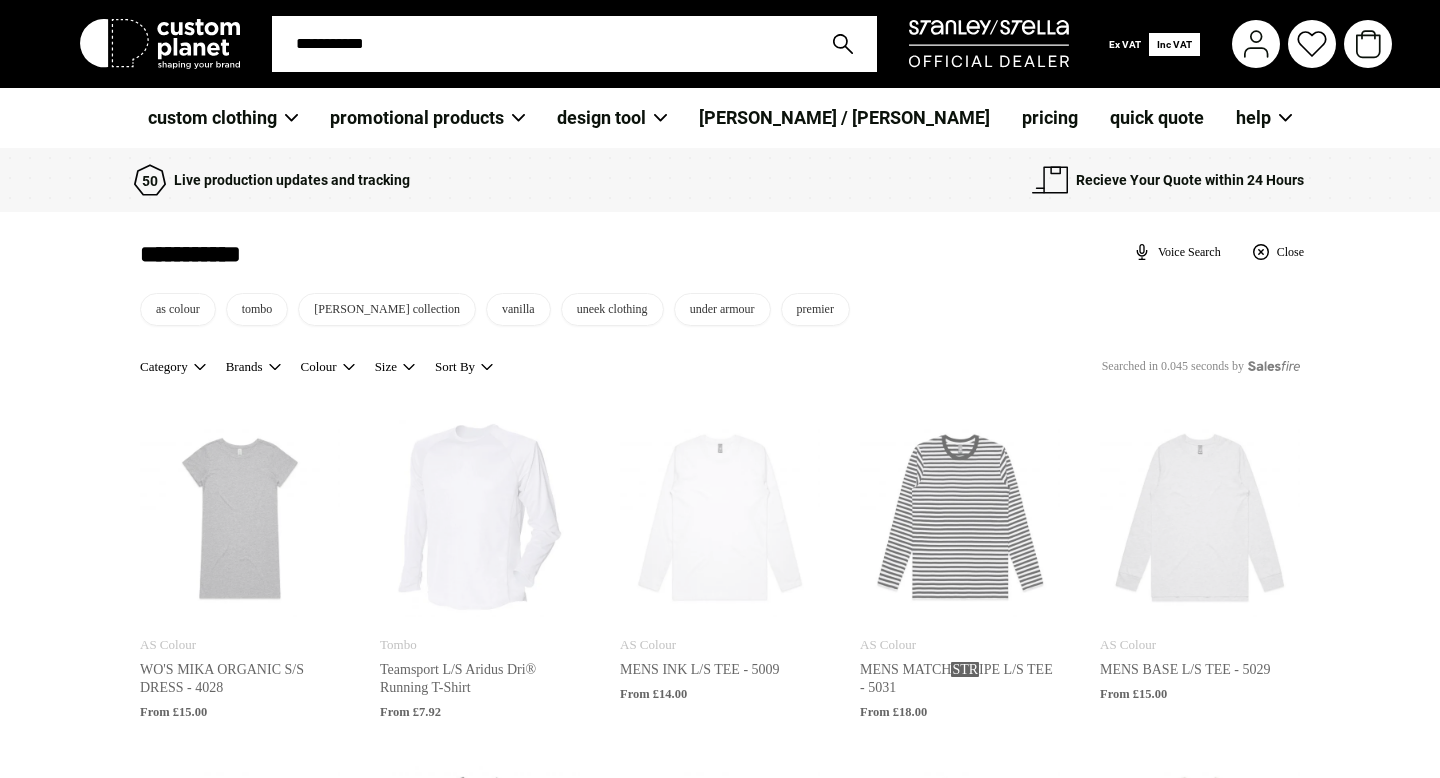 type on "**********" 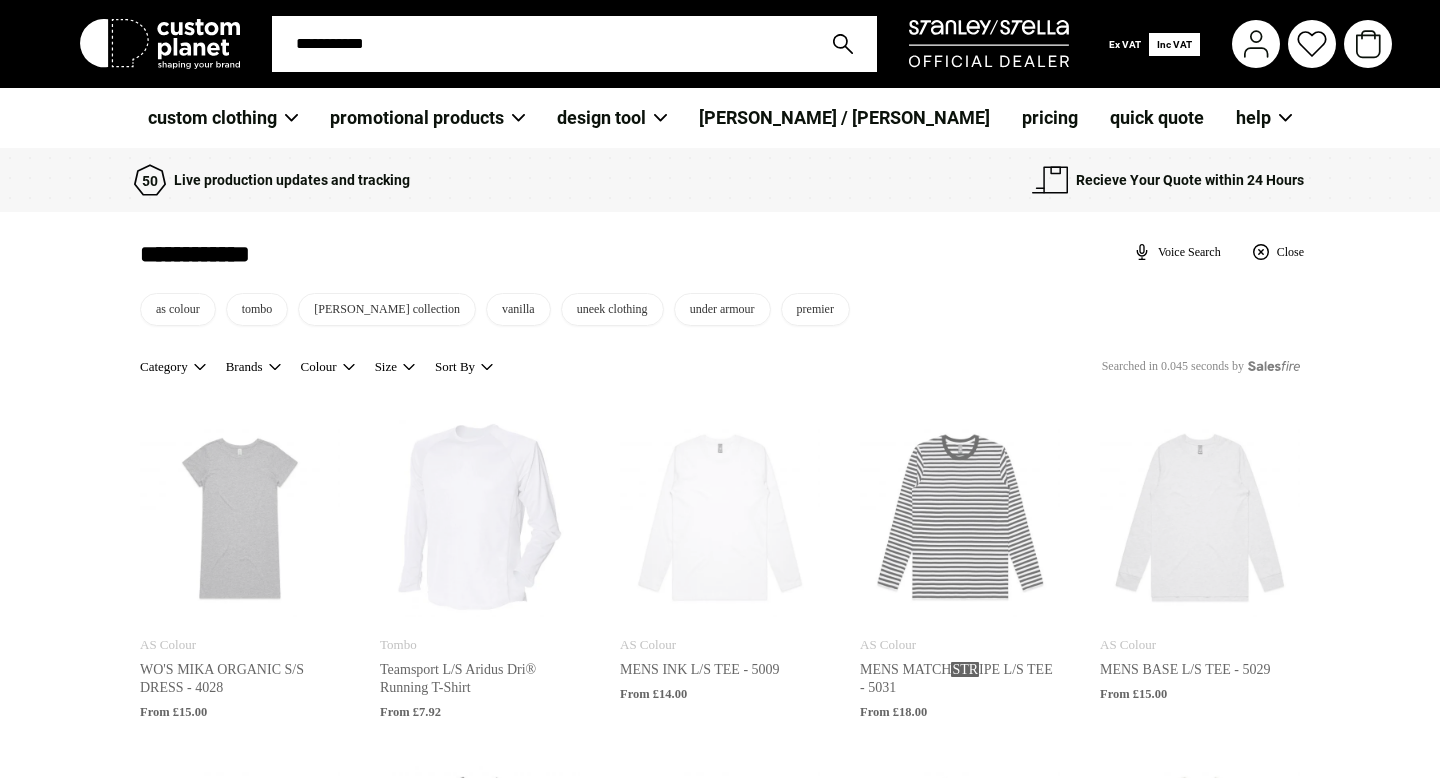 type on "**********" 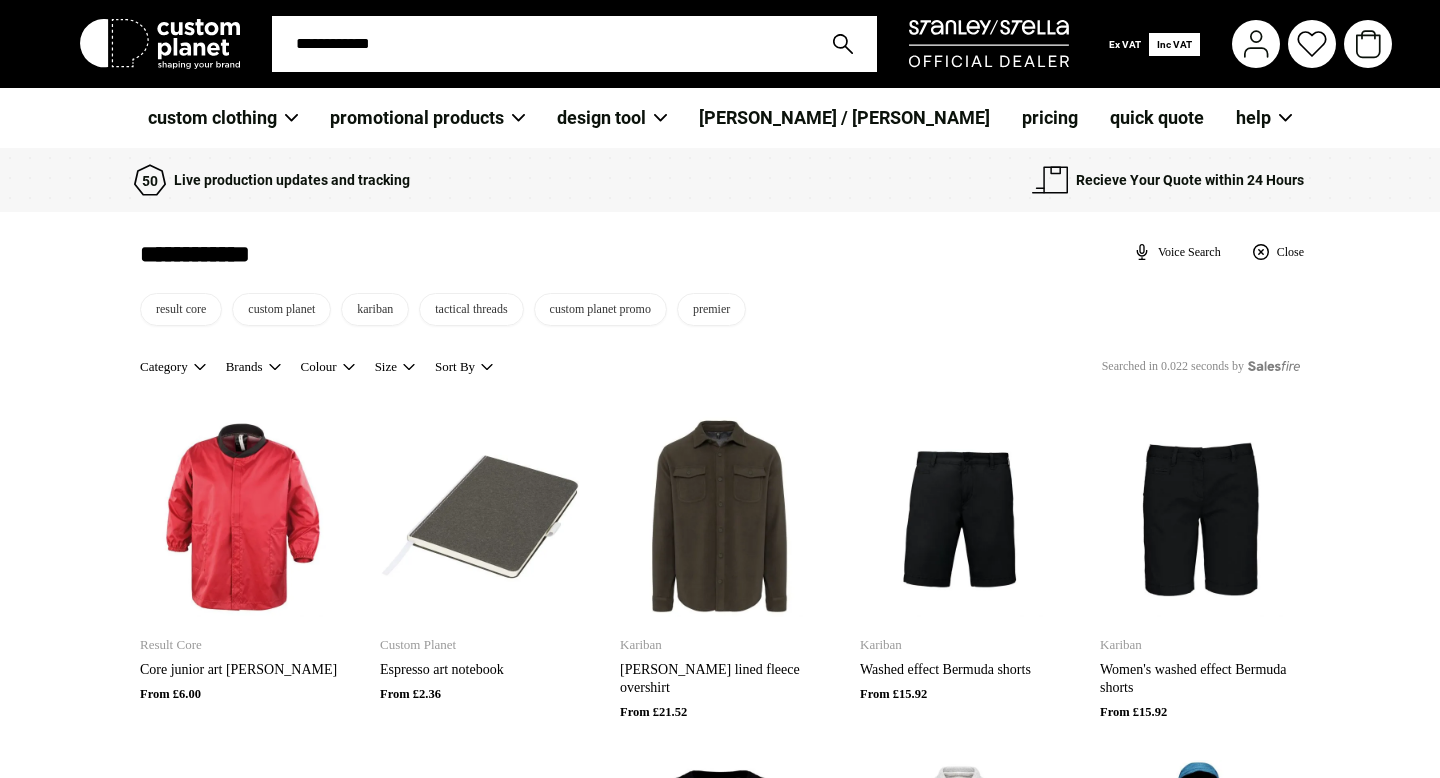 type on "**********" 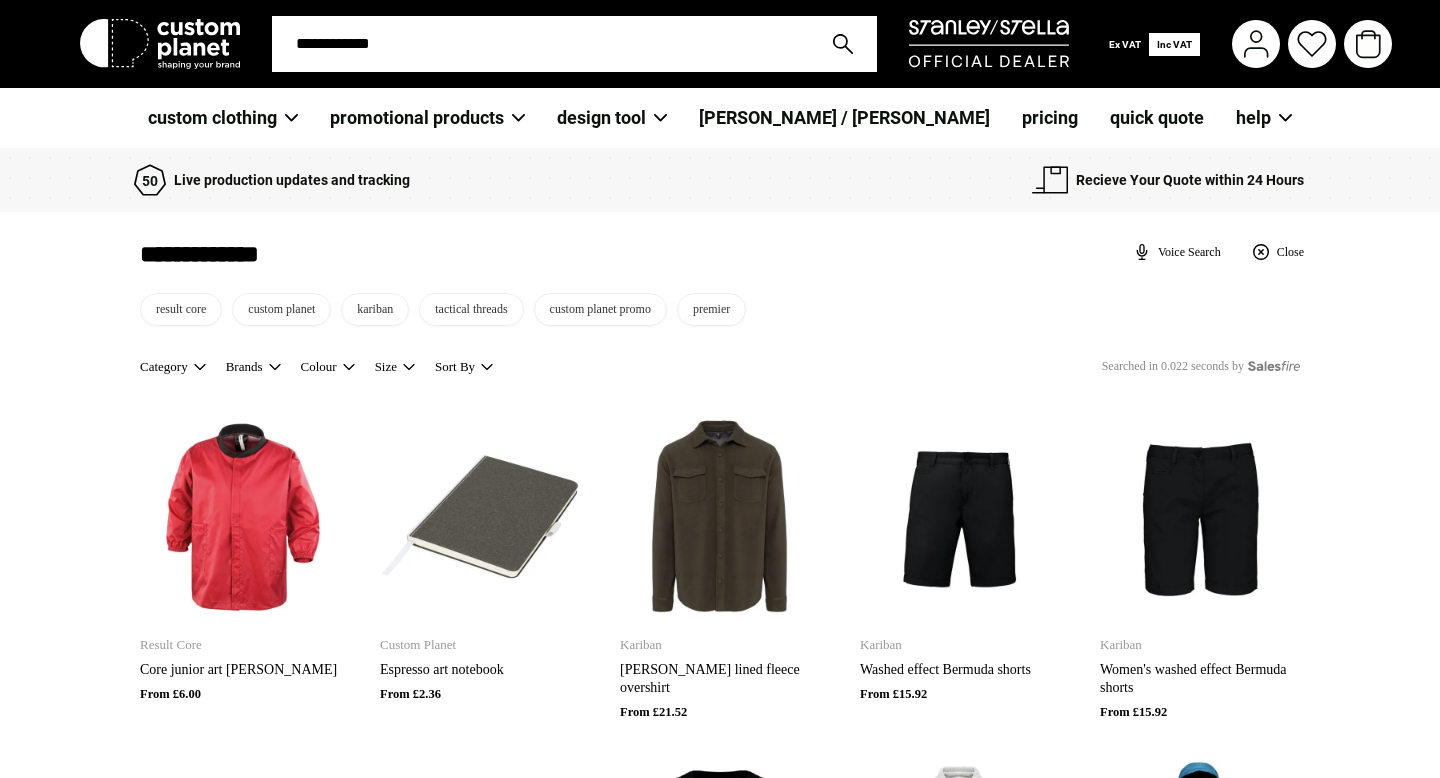 type on "**********" 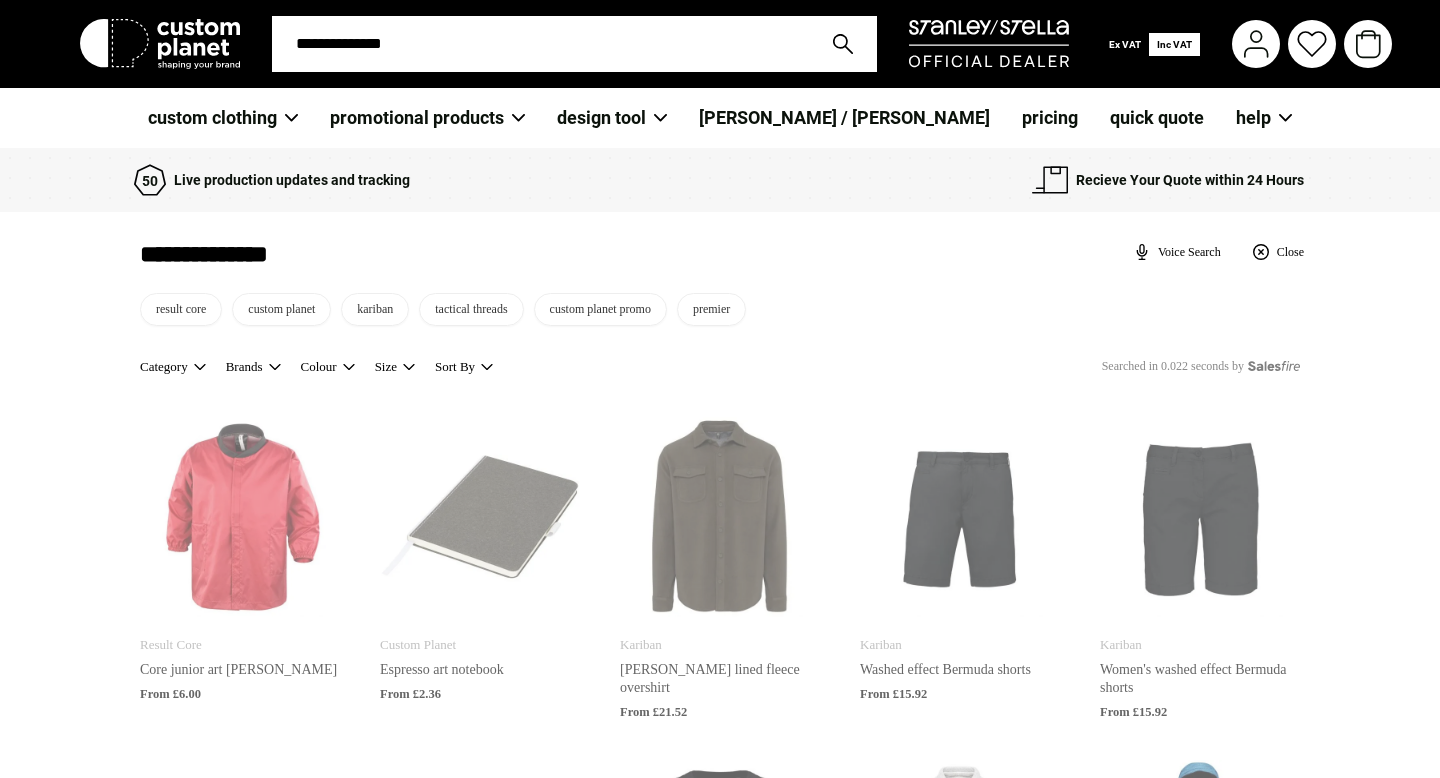 type on "**********" 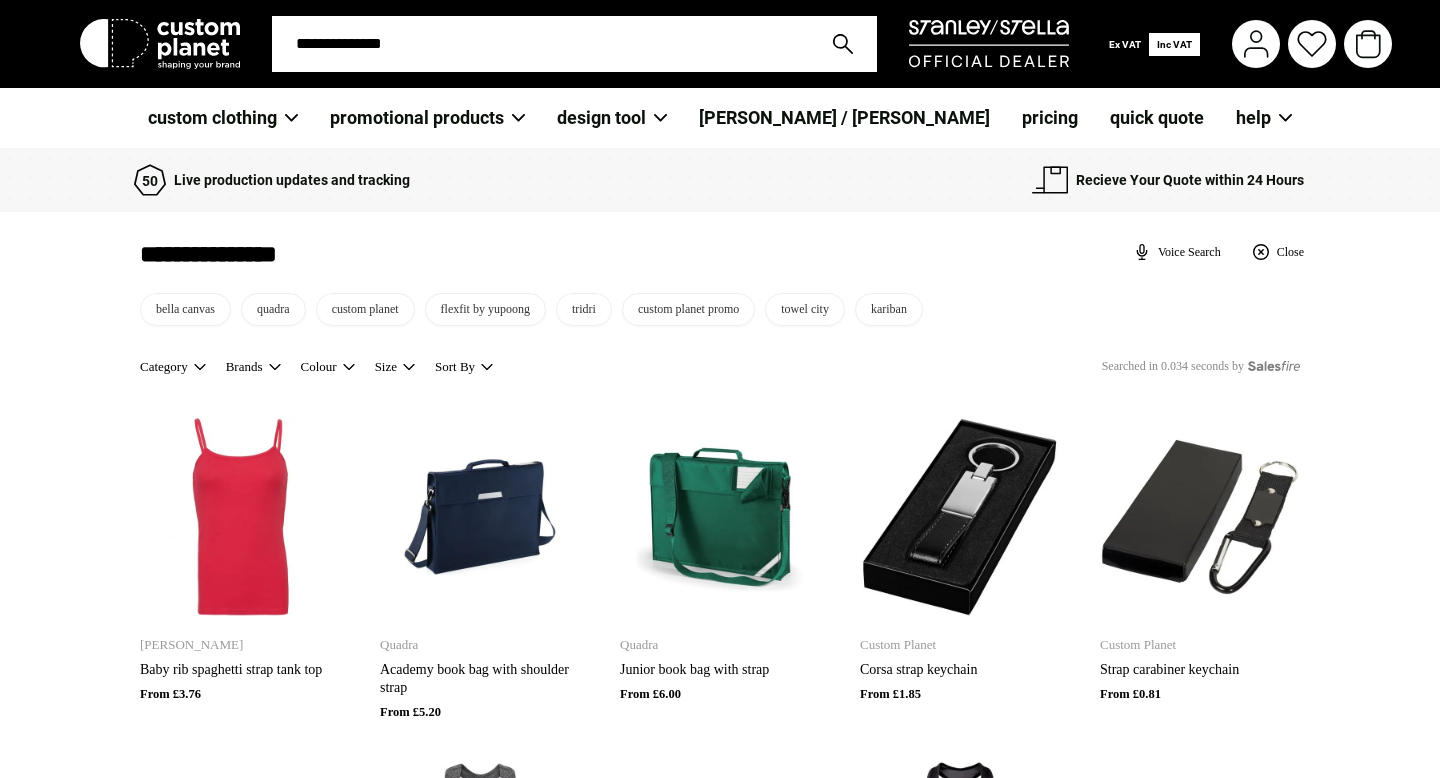 type on "**********" 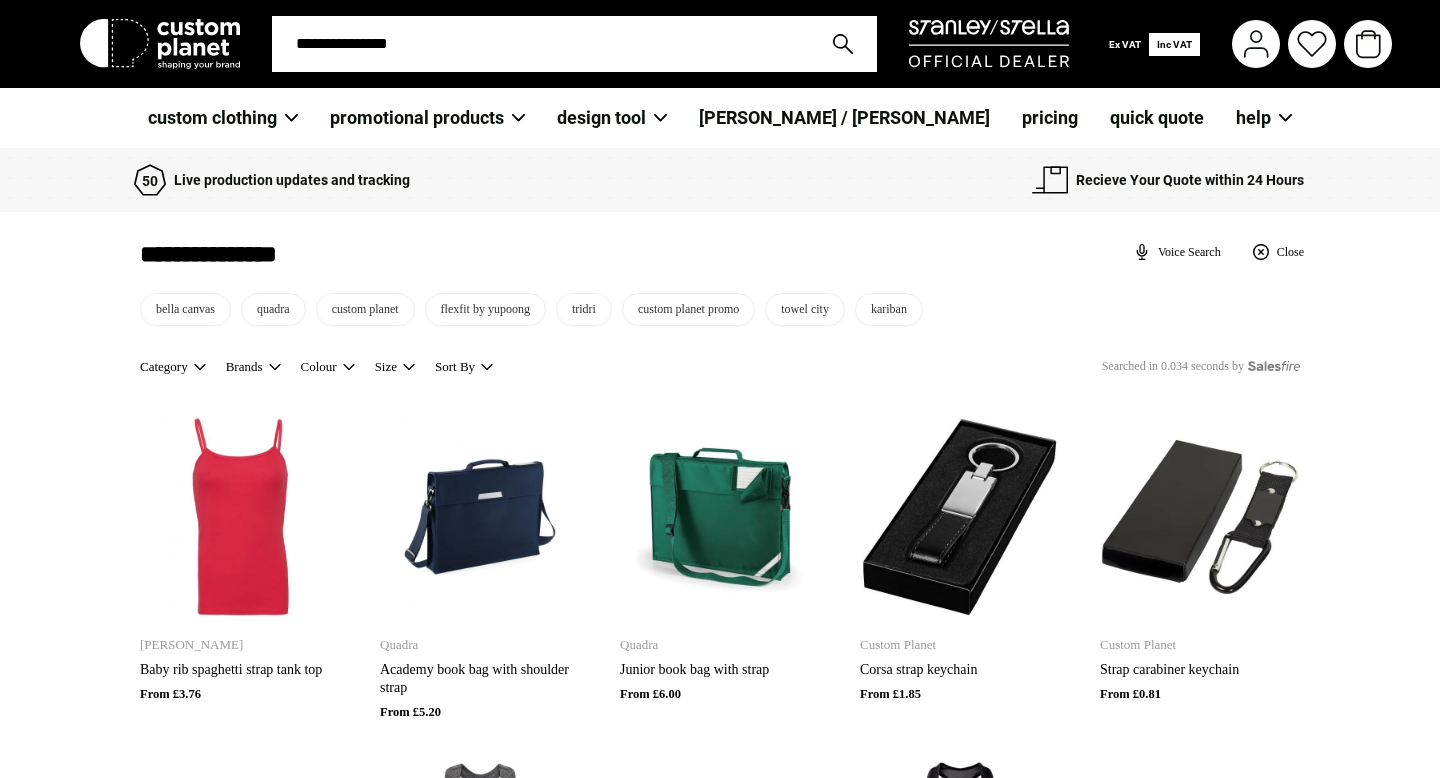 type on "**********" 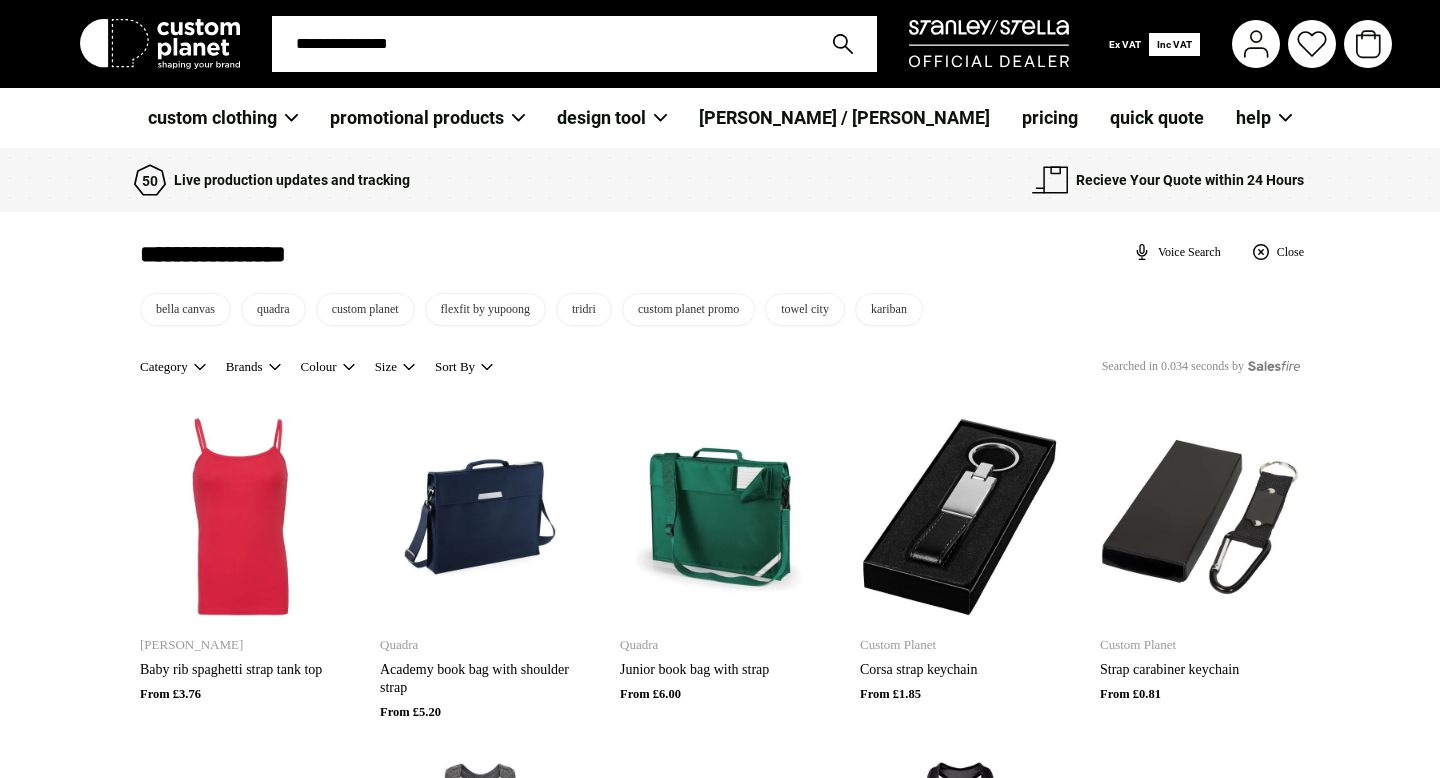 type on "**********" 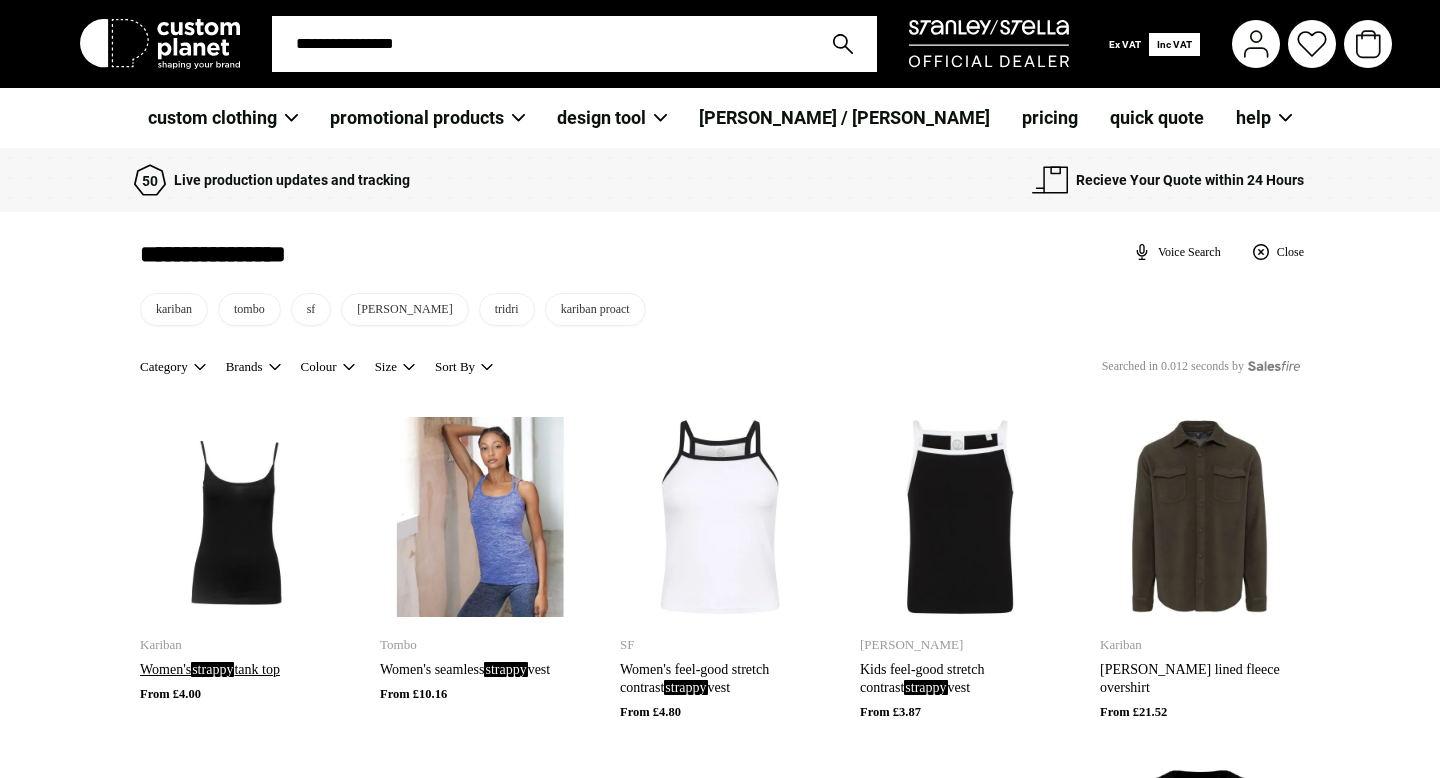 type on "**********" 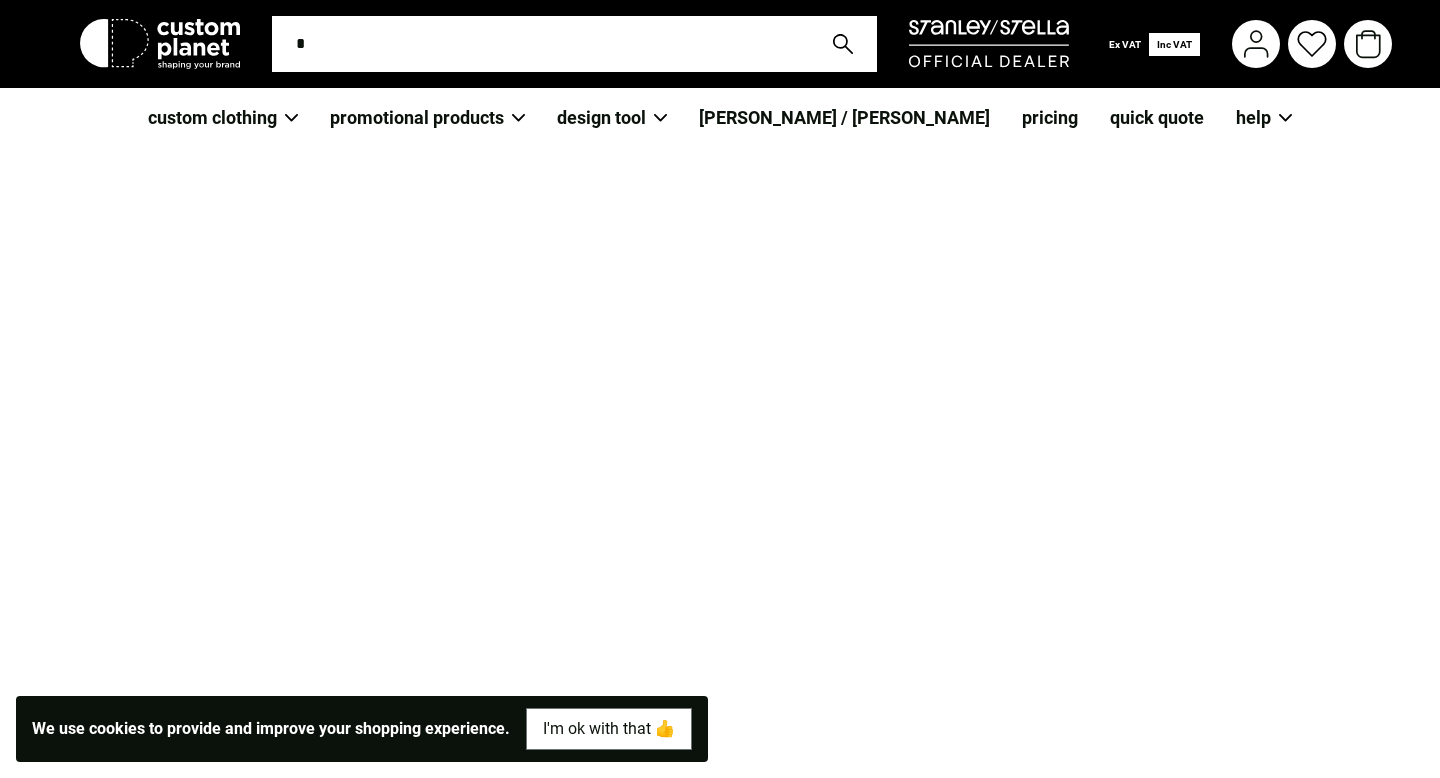 scroll, scrollTop: 376, scrollLeft: 0, axis: vertical 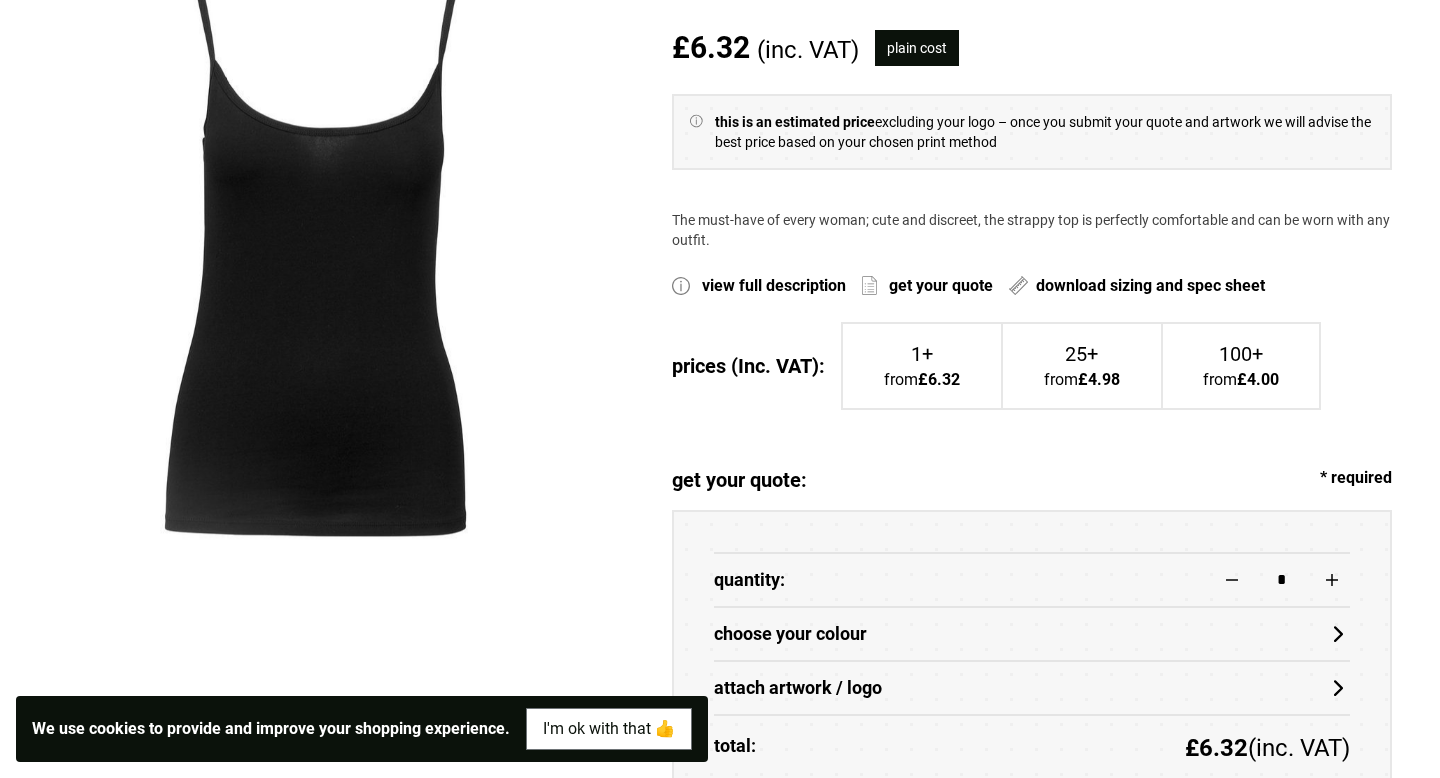 click on "choose your colour" at bounding box center [1032, 634] 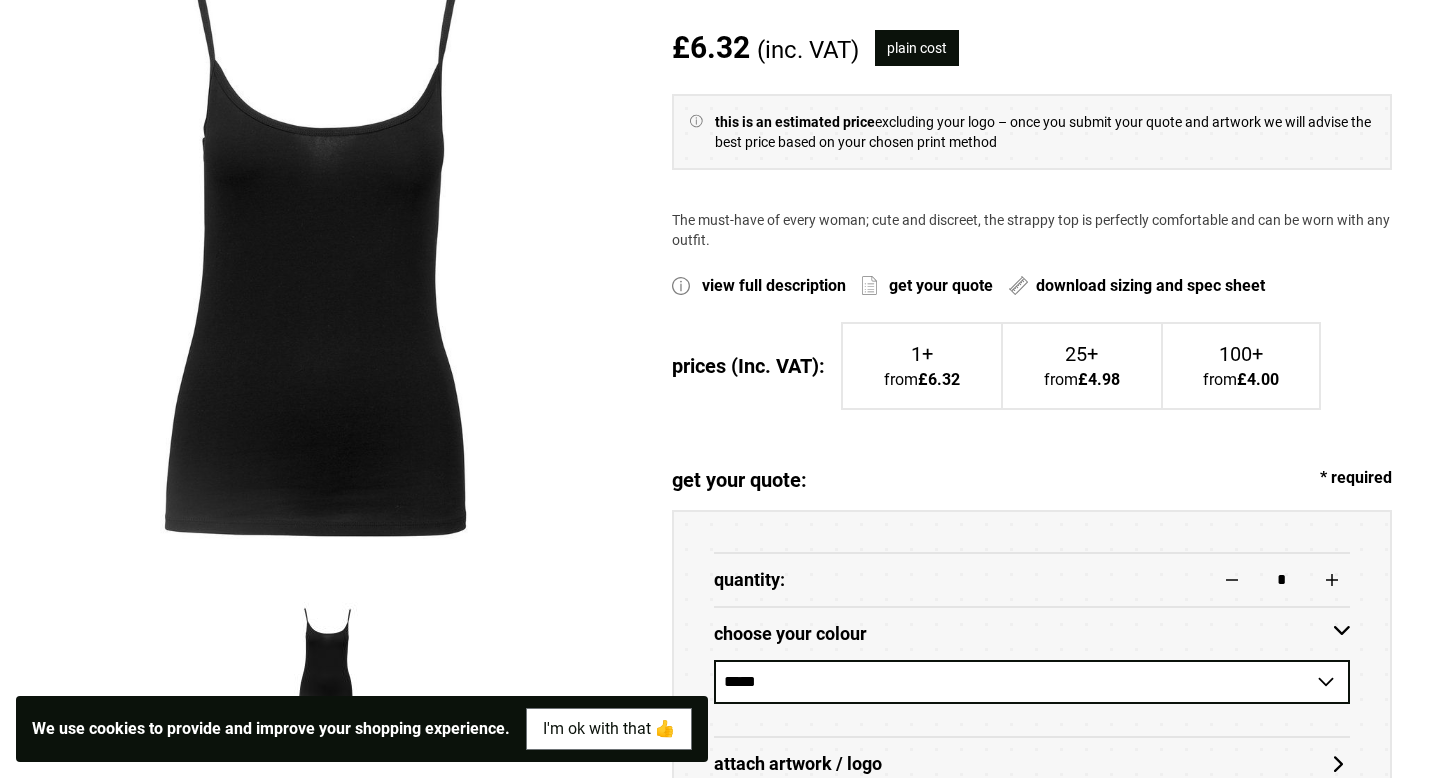 scroll, scrollTop: 376, scrollLeft: 0, axis: vertical 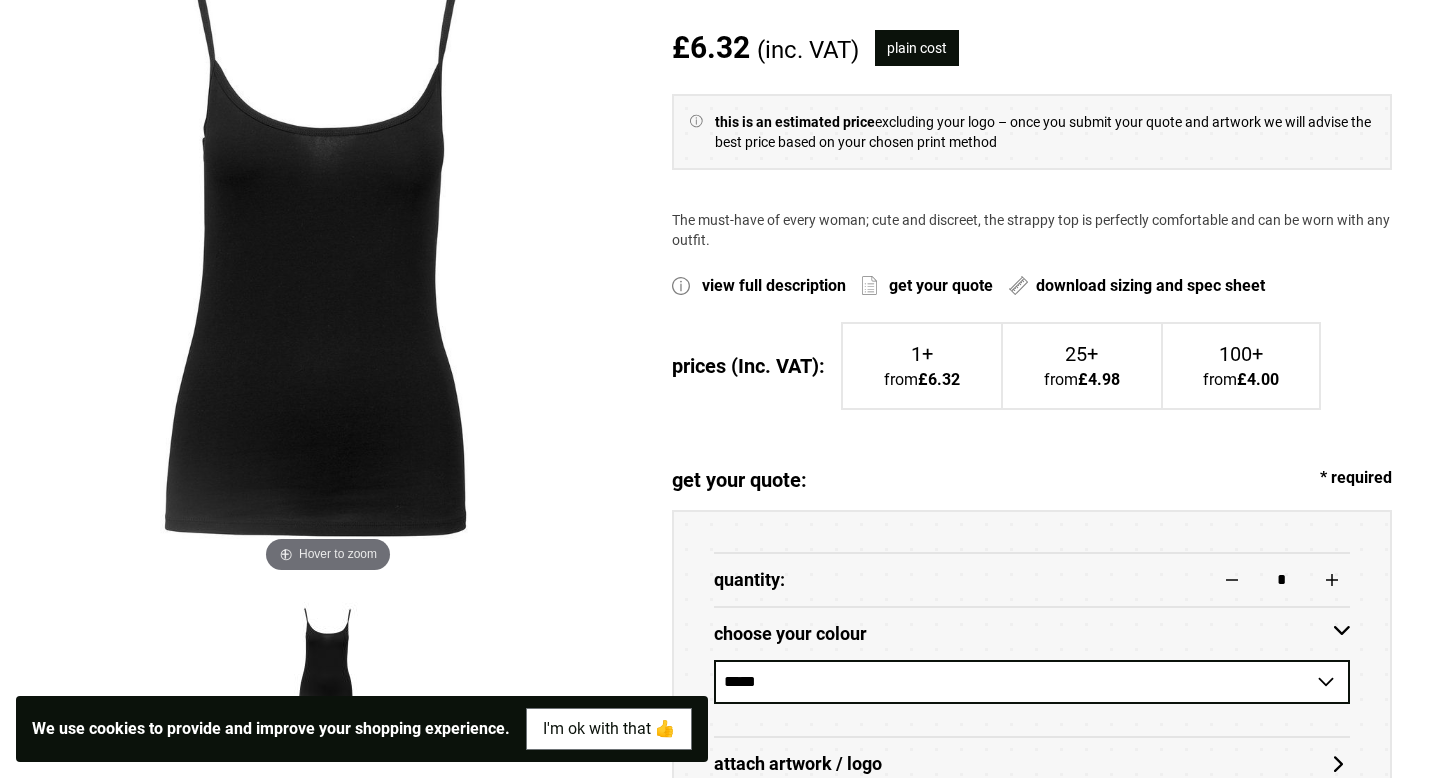 click on "**********" at bounding box center (1032, 682) 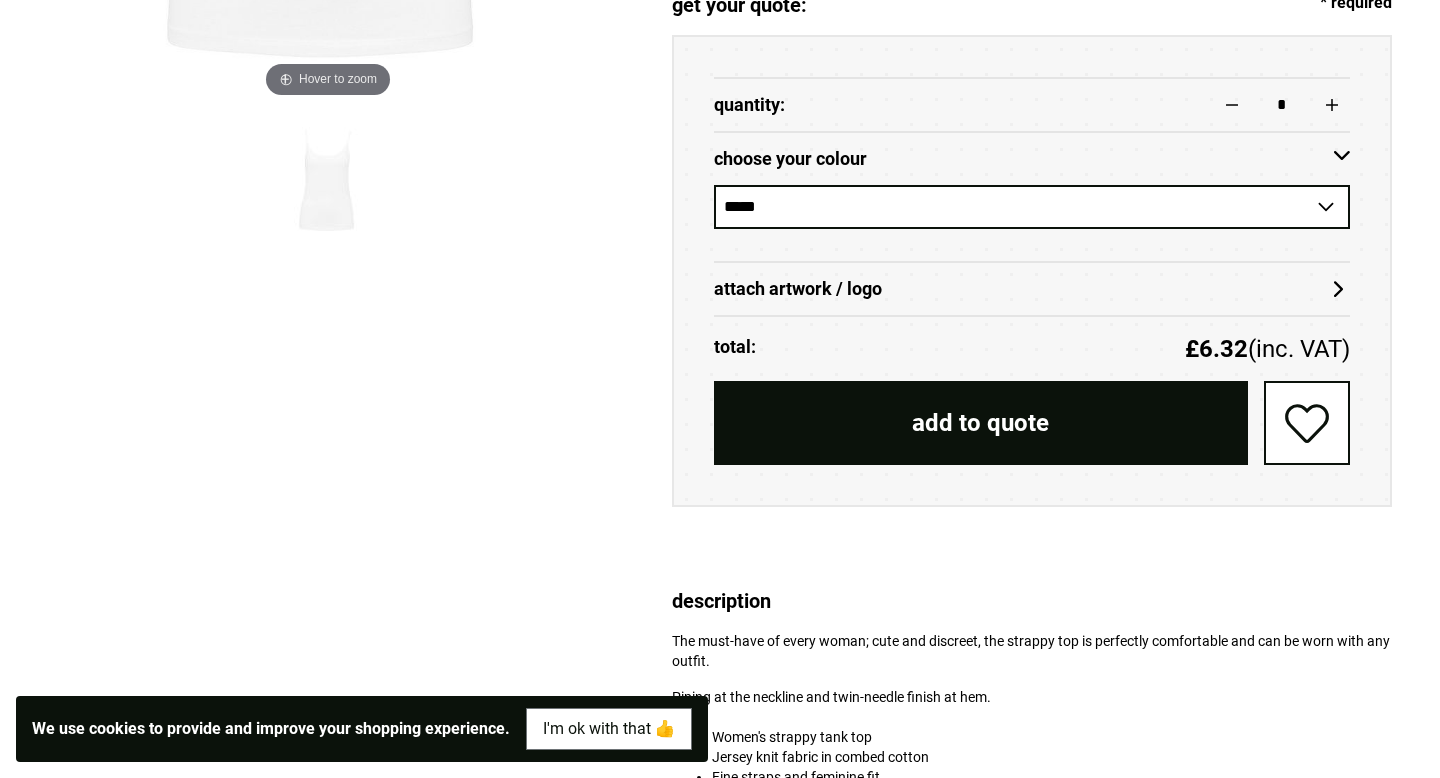 scroll, scrollTop: 816, scrollLeft: 0, axis: vertical 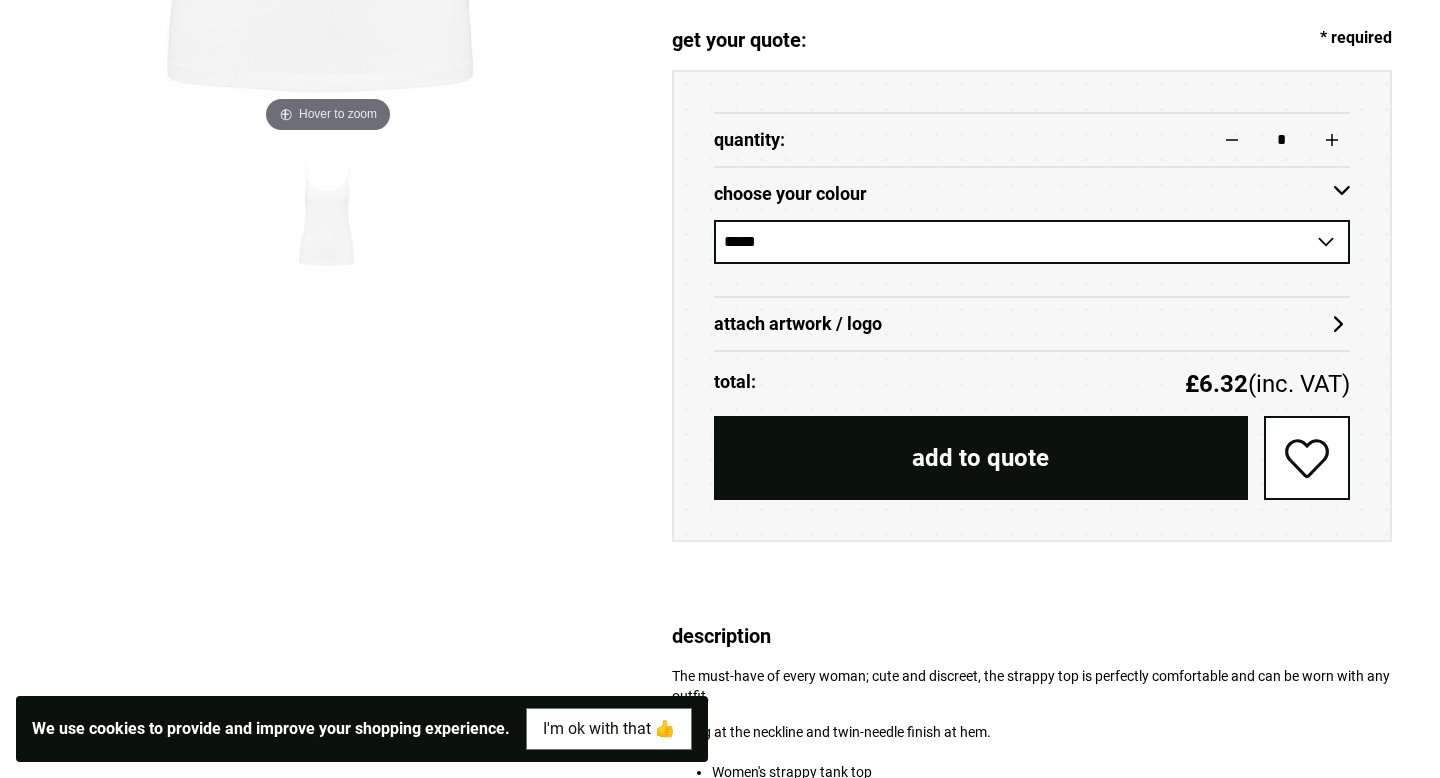 click at bounding box center [328, 214] 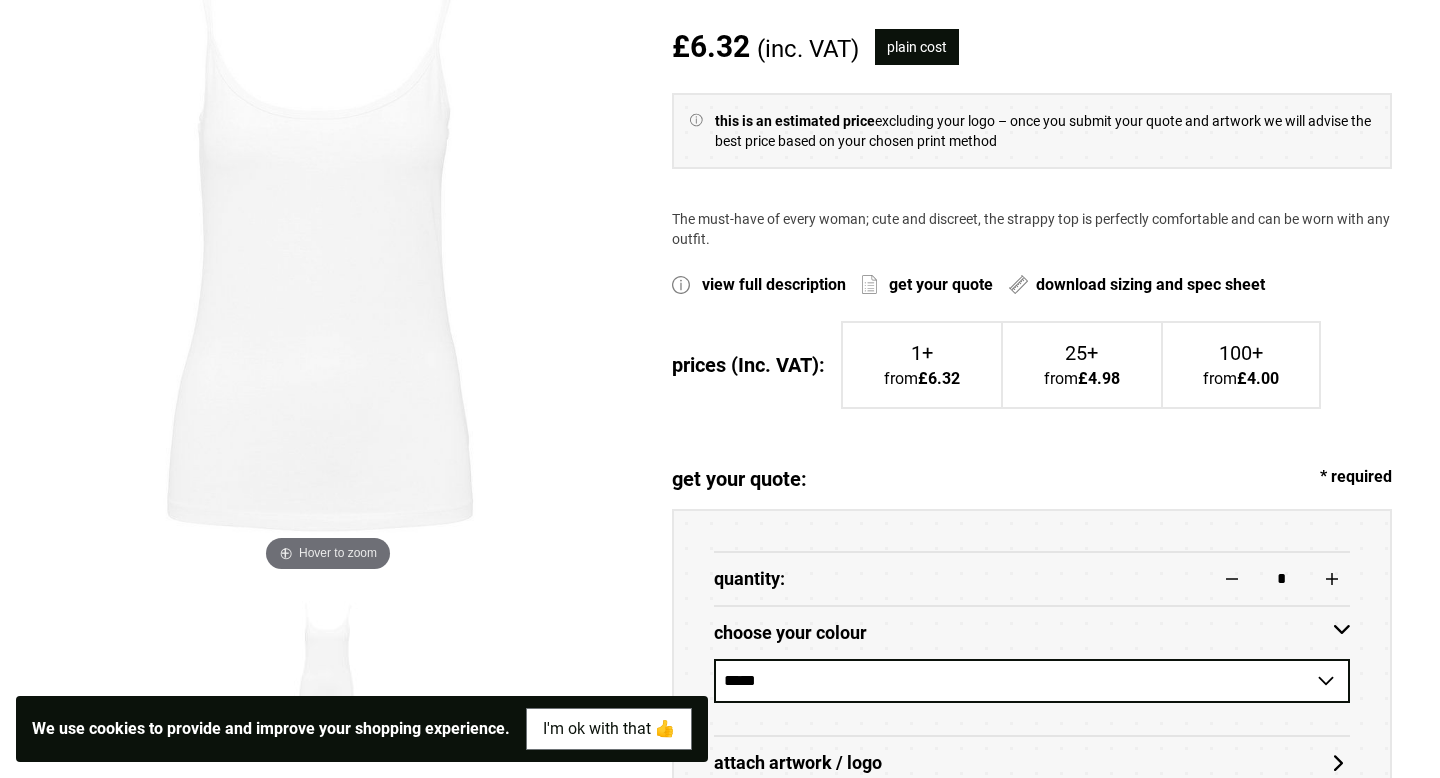 scroll, scrollTop: 288, scrollLeft: 0, axis: vertical 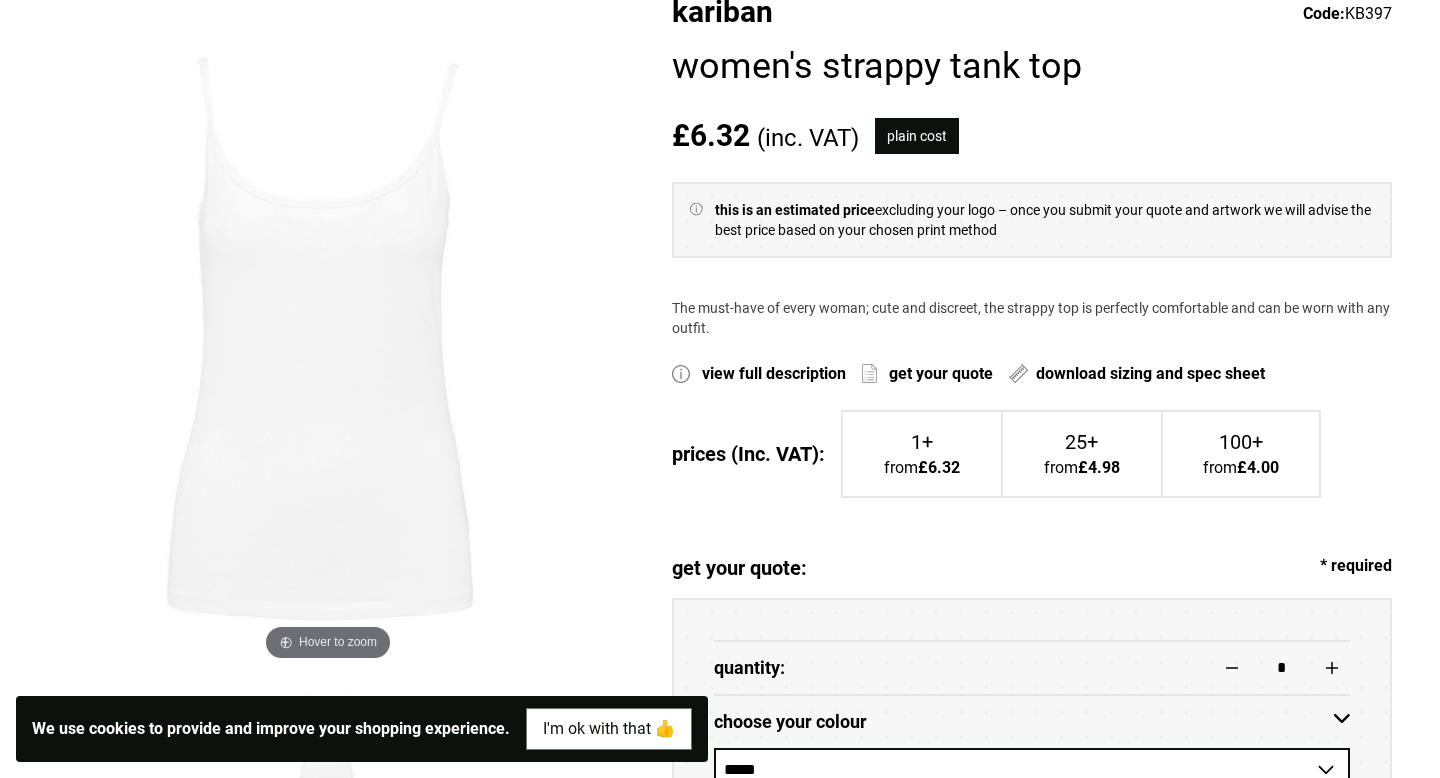 click at bounding box center [328, 330] 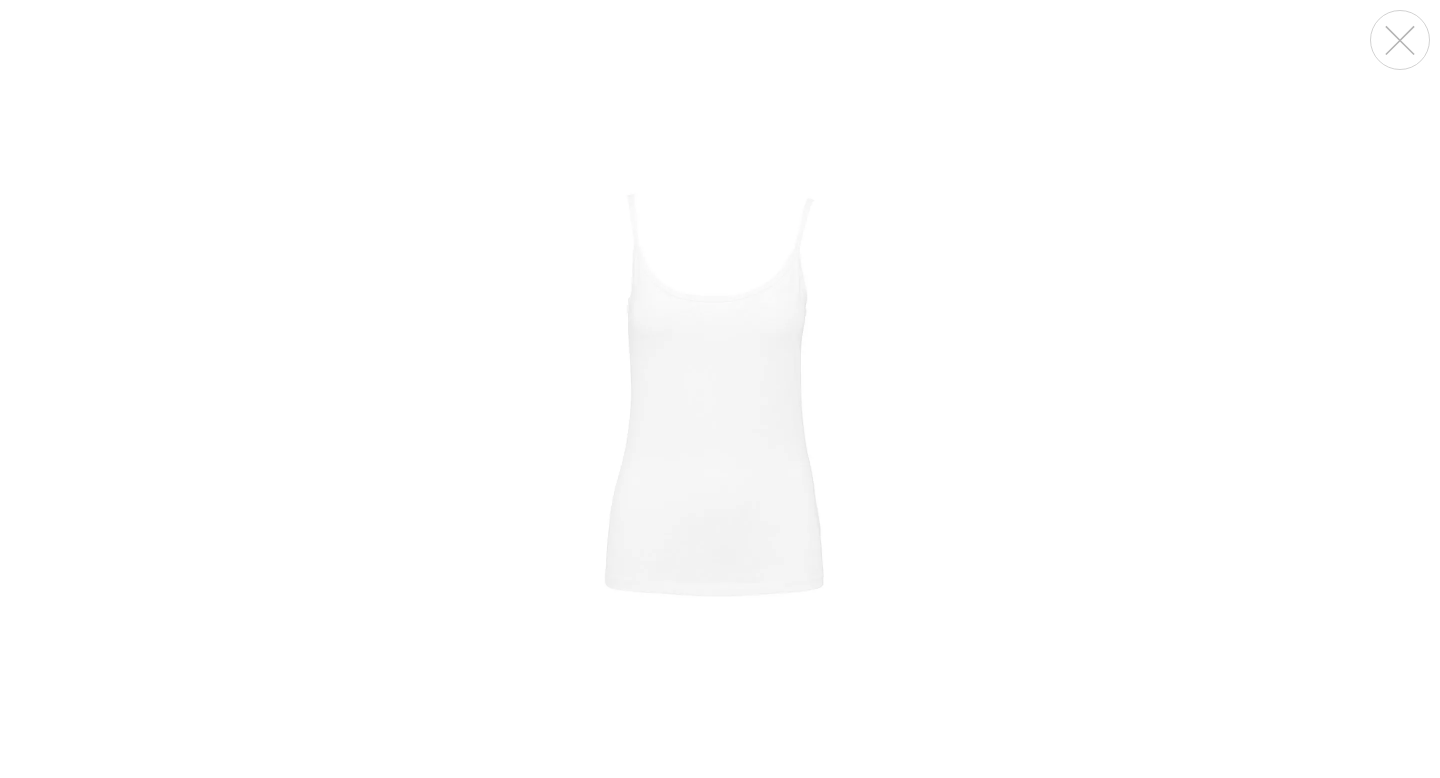 click at bounding box center [1400, 40] 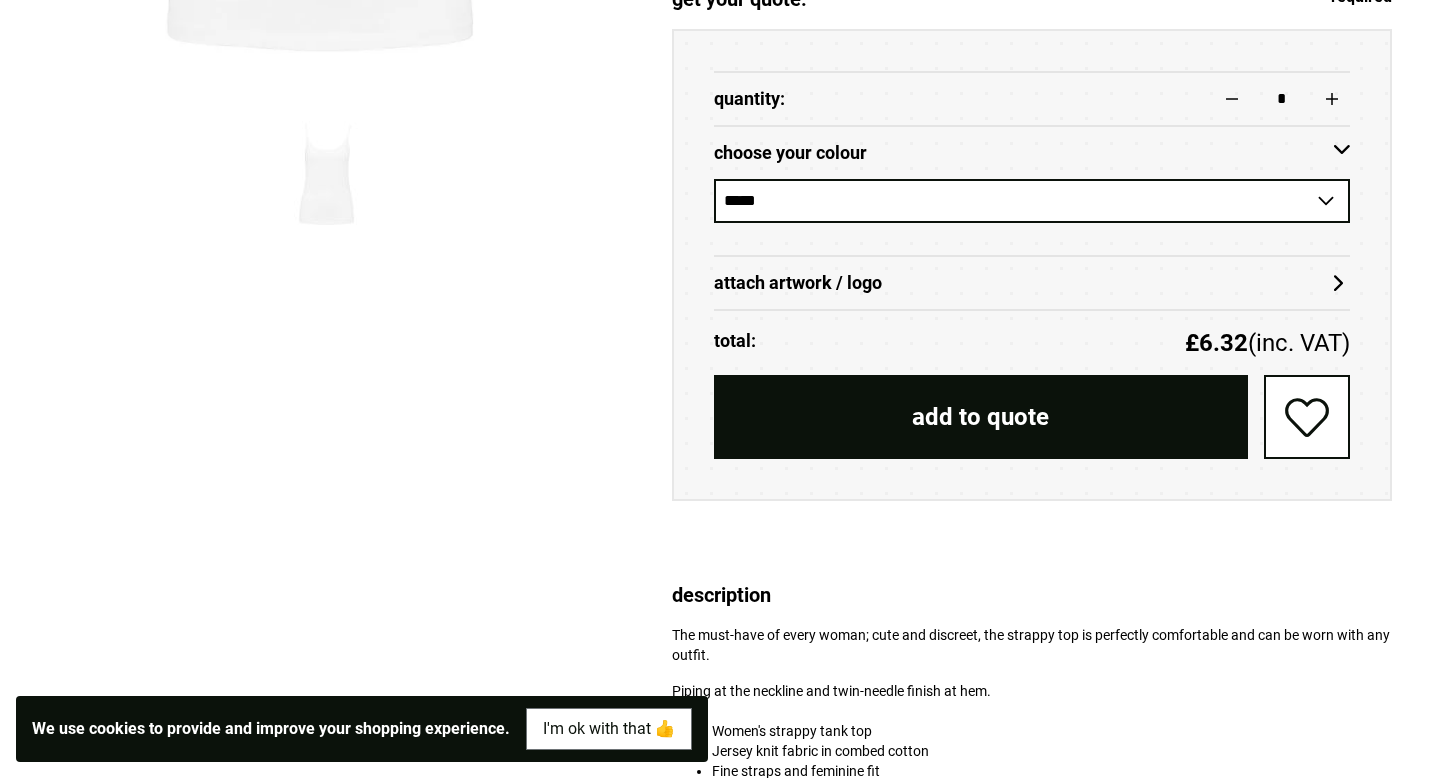 scroll, scrollTop: 959, scrollLeft: 0, axis: vertical 